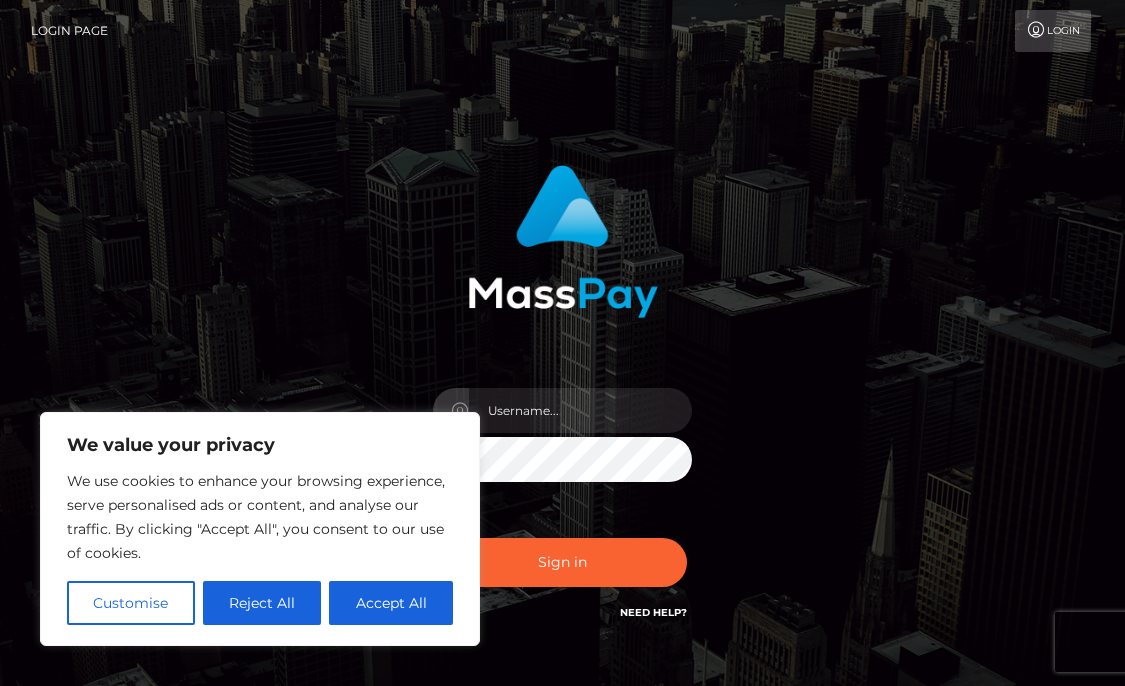 scroll, scrollTop: 0, scrollLeft: 0, axis: both 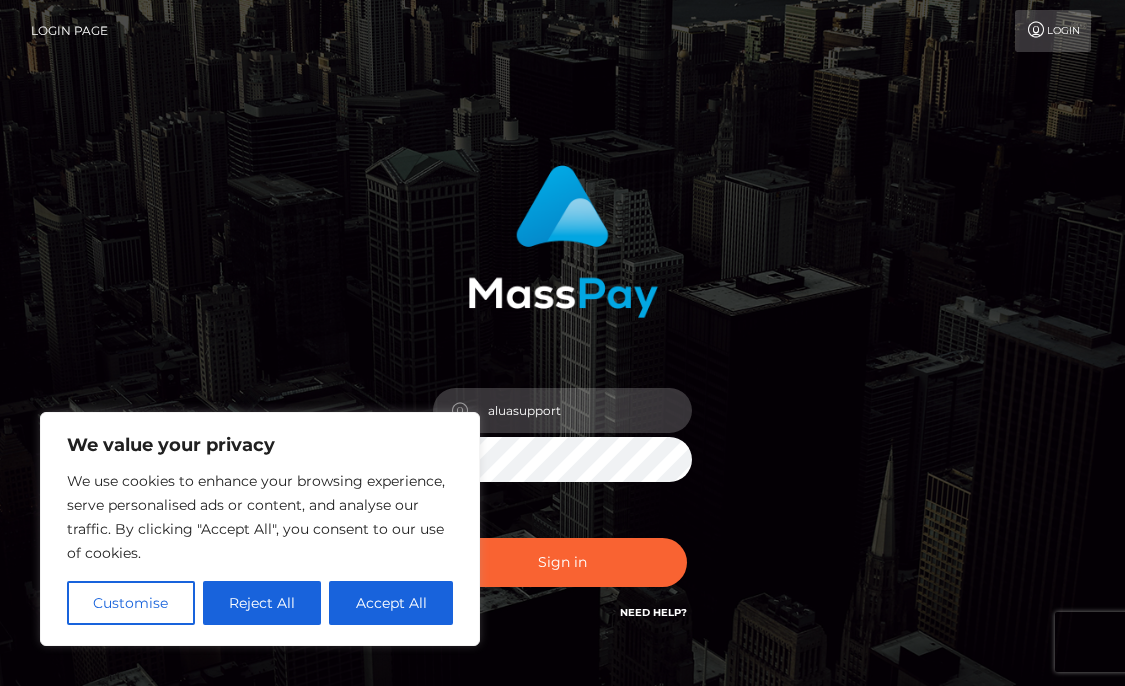 type on "aluasupport" 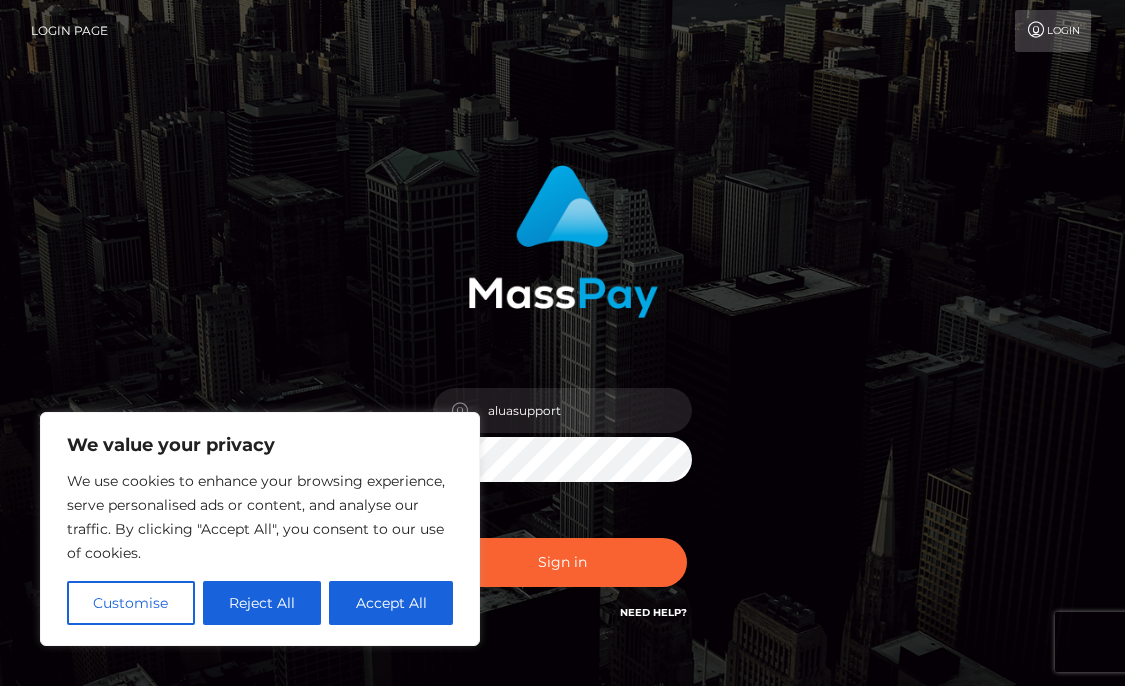 click on "aluasupport
Sign in" at bounding box center (563, 404) 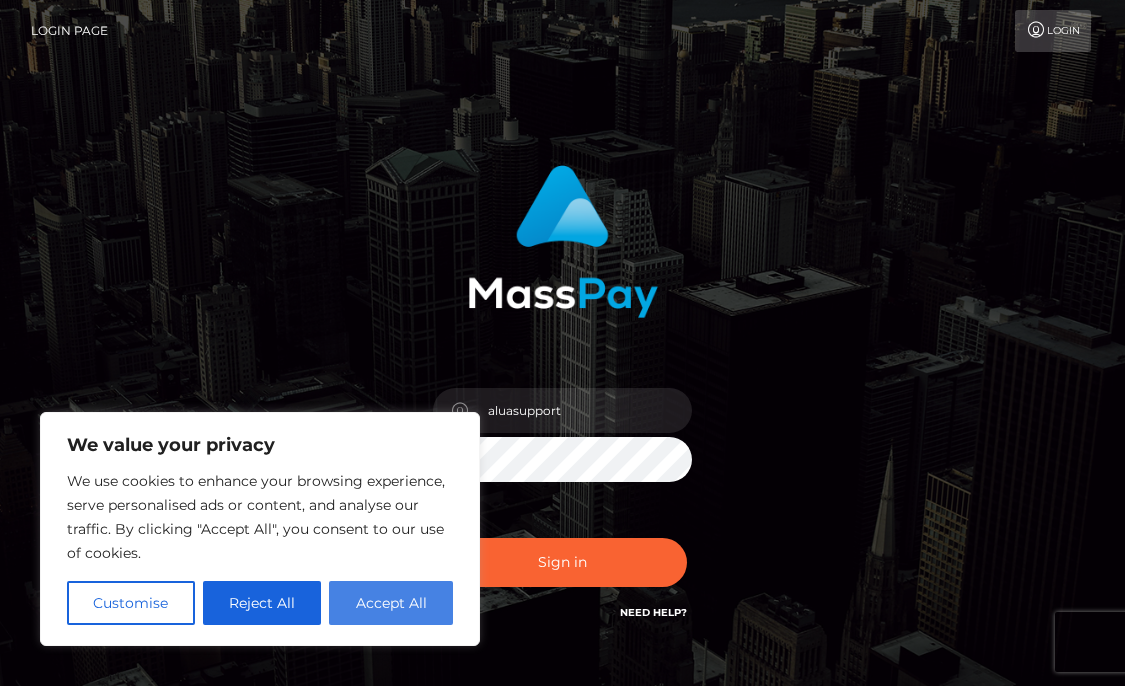 click on "Accept All" at bounding box center [391, 603] 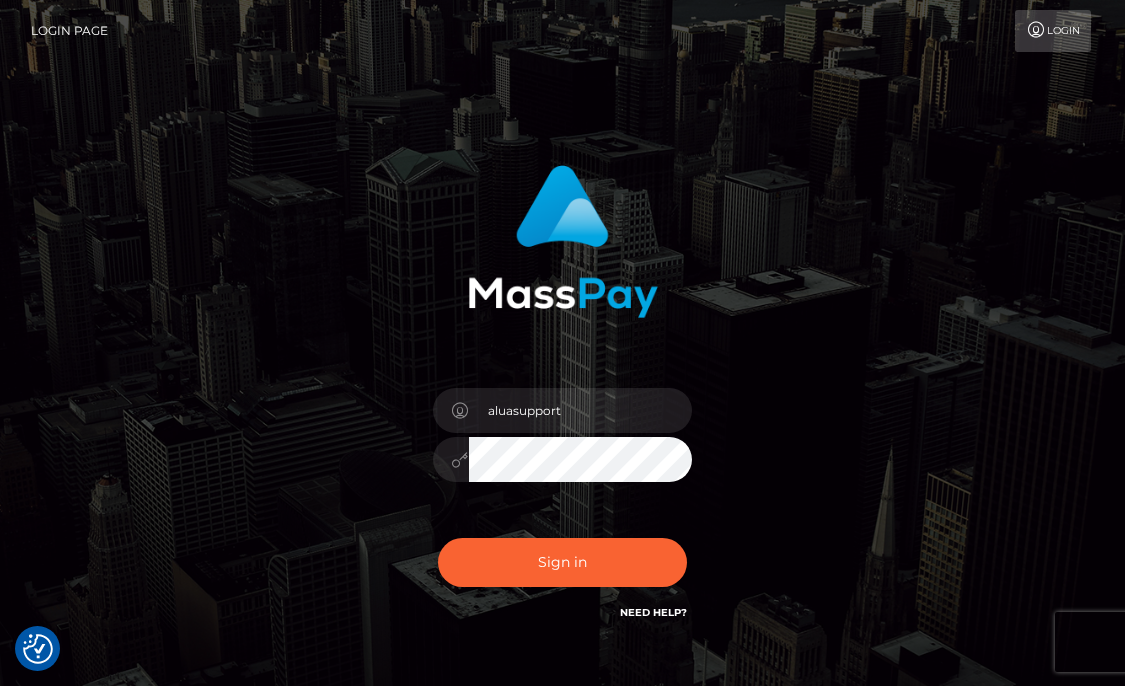 click on "aluasupport" at bounding box center [562, 404] 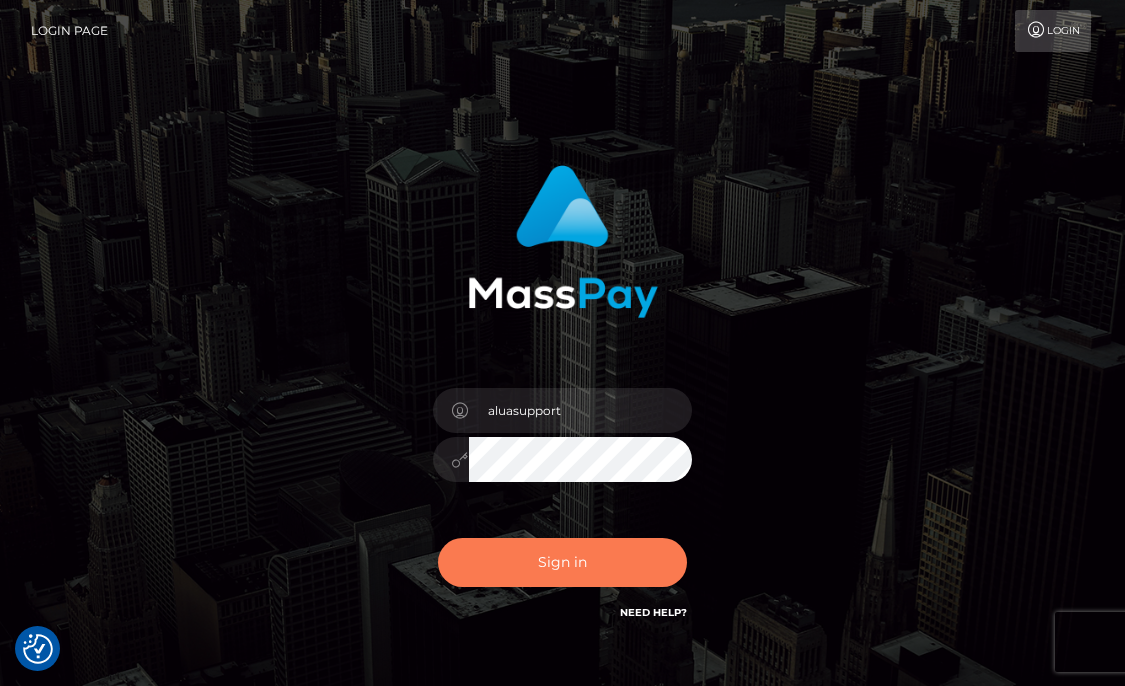 click on "Sign in" at bounding box center [563, 562] 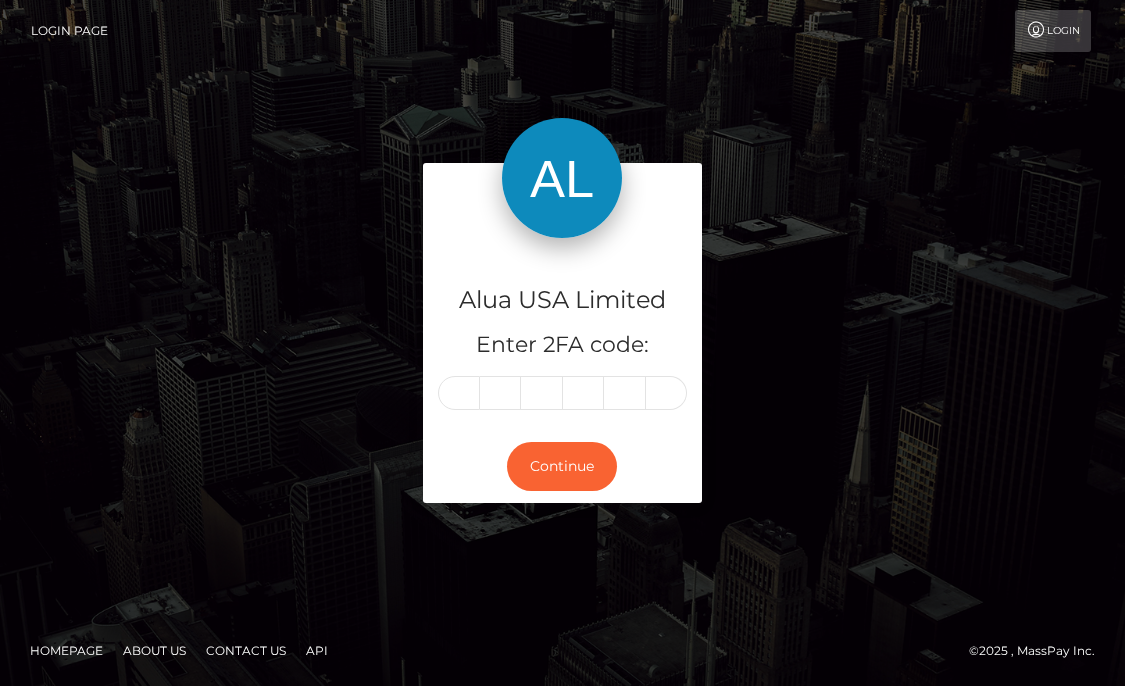 scroll, scrollTop: 0, scrollLeft: 0, axis: both 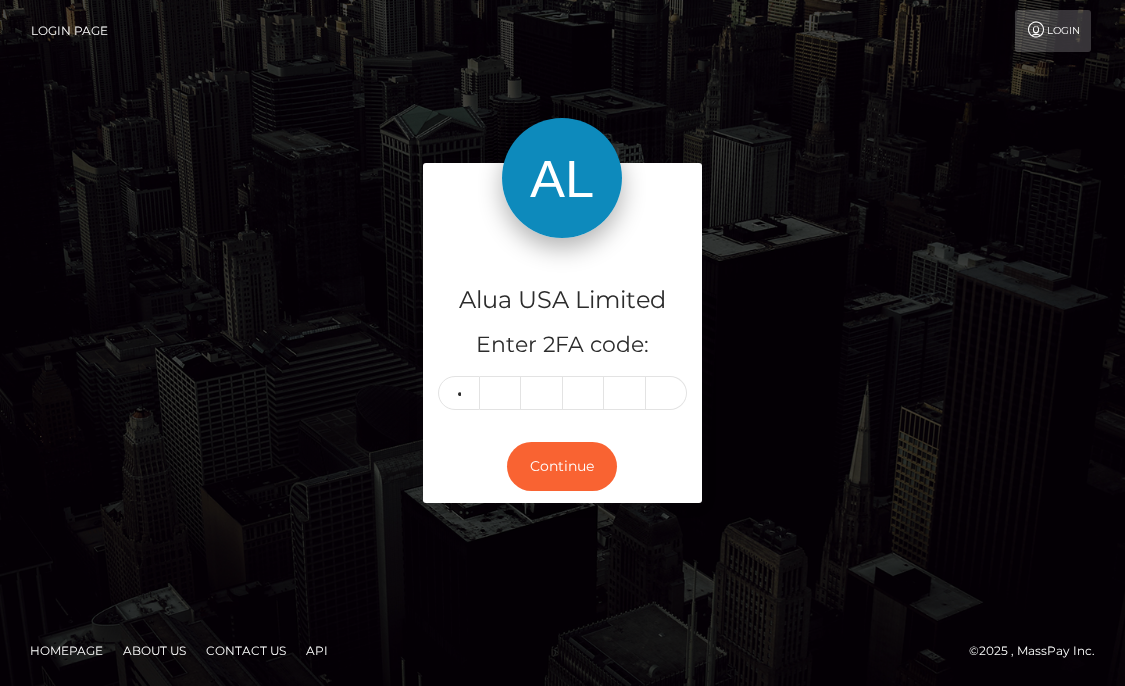 type on "9" 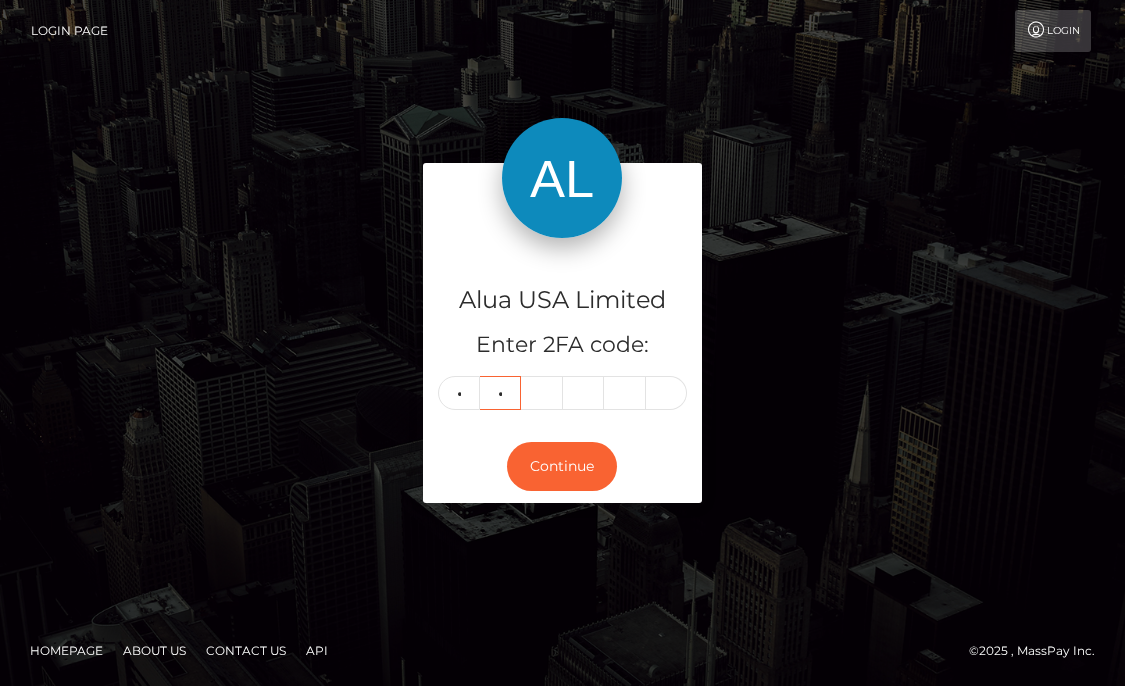 type on "3" 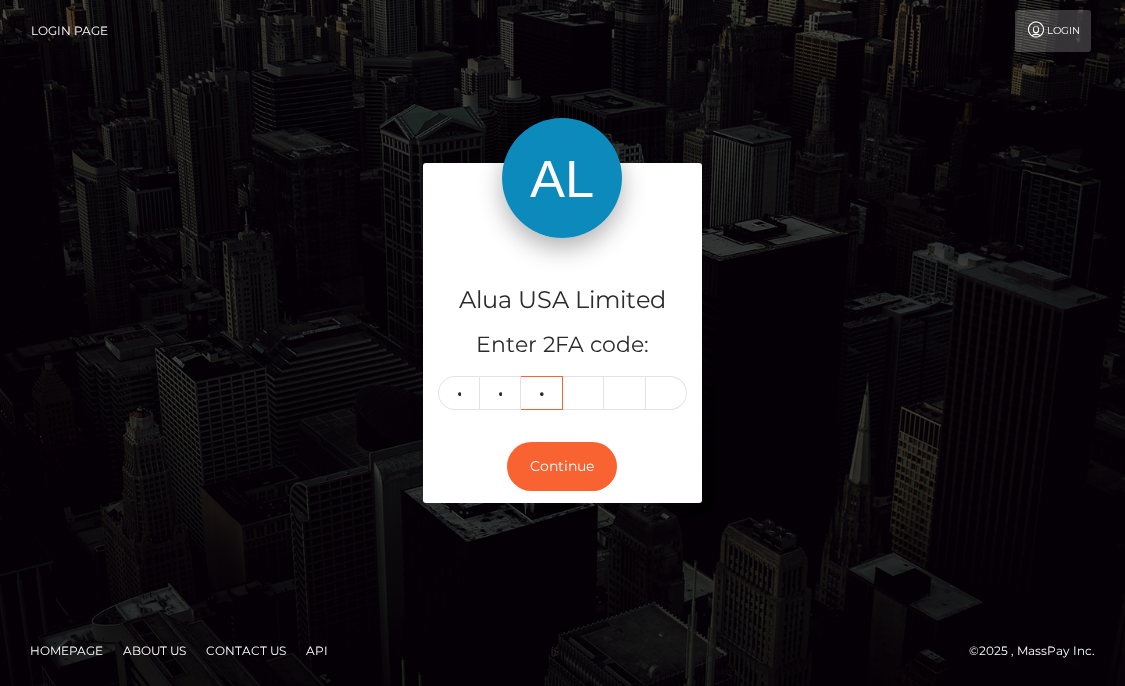 type on "7" 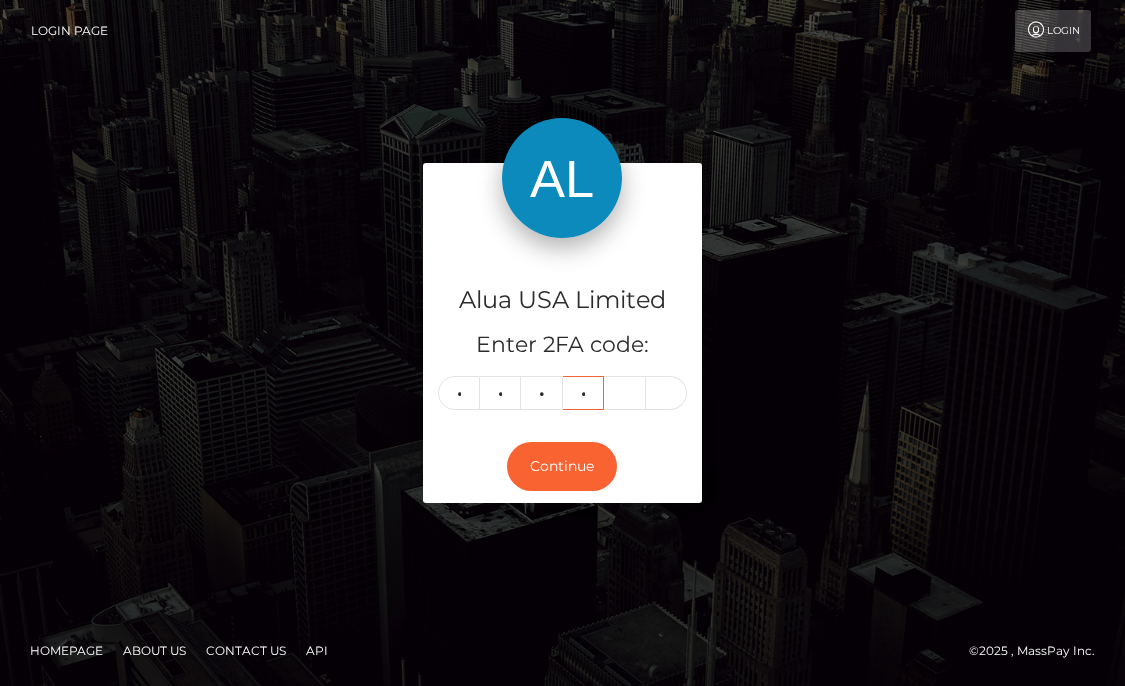 type on "0" 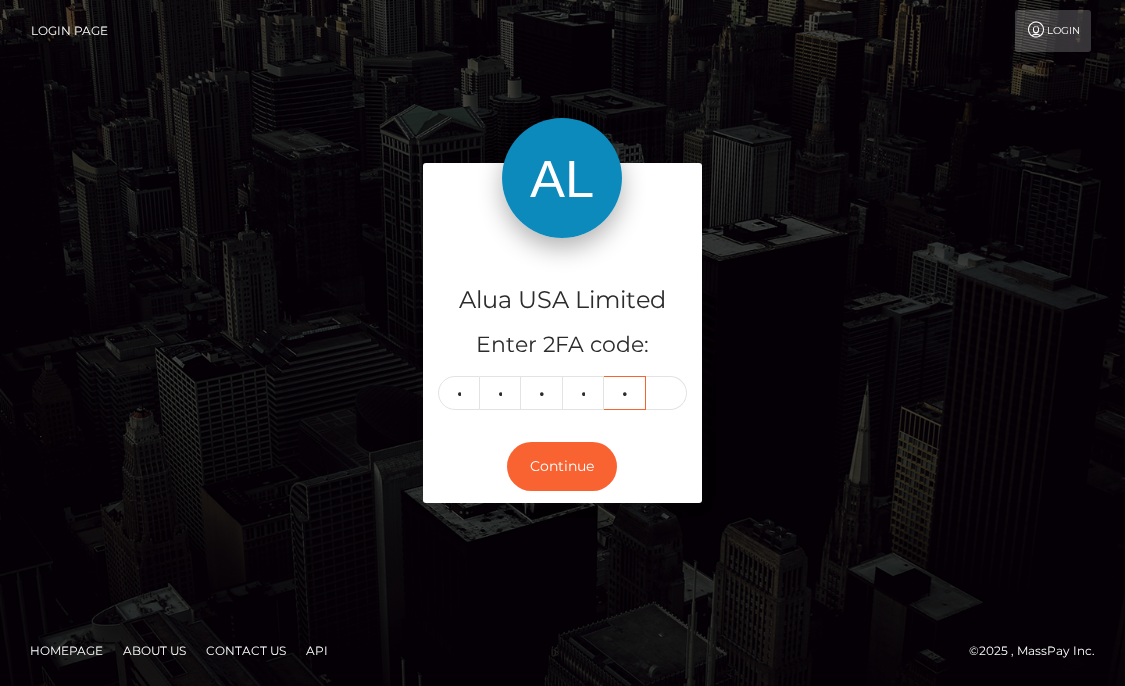 type on "7" 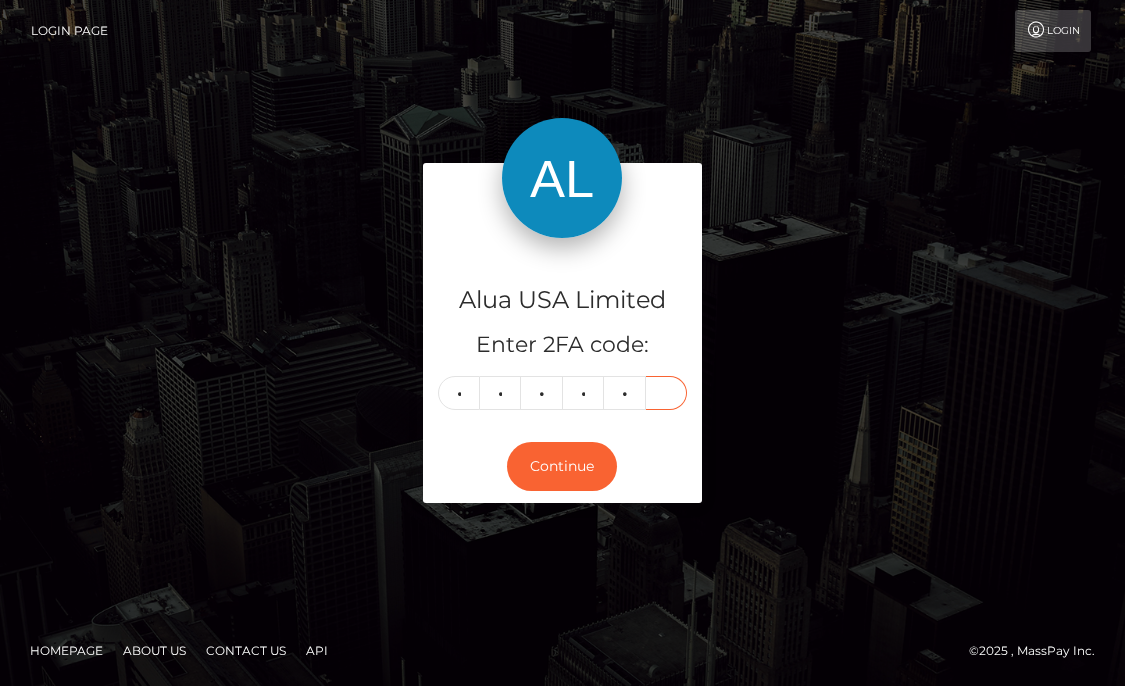 type on "0" 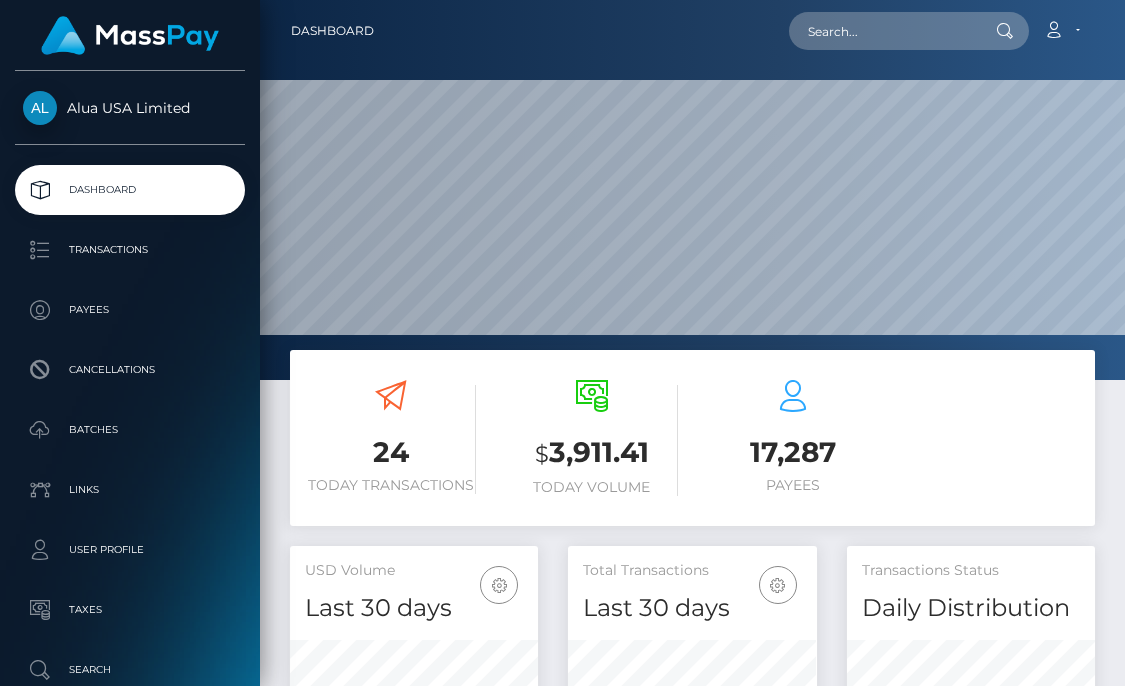 scroll, scrollTop: 0, scrollLeft: 0, axis: both 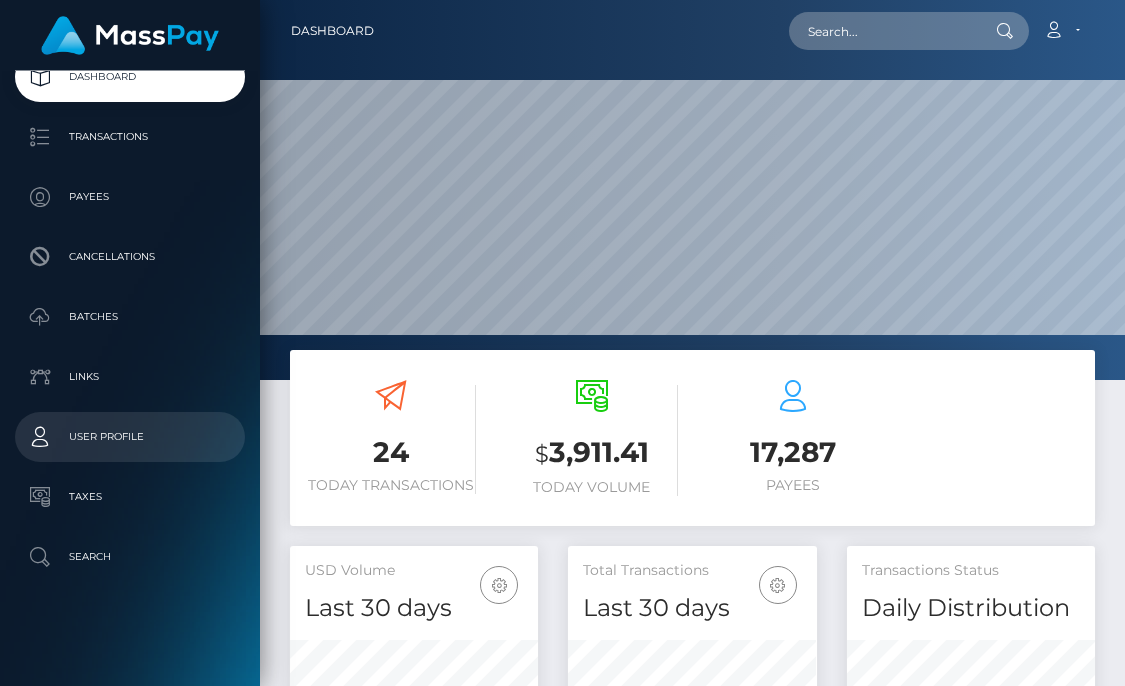 click on "User Profile" at bounding box center [130, 437] 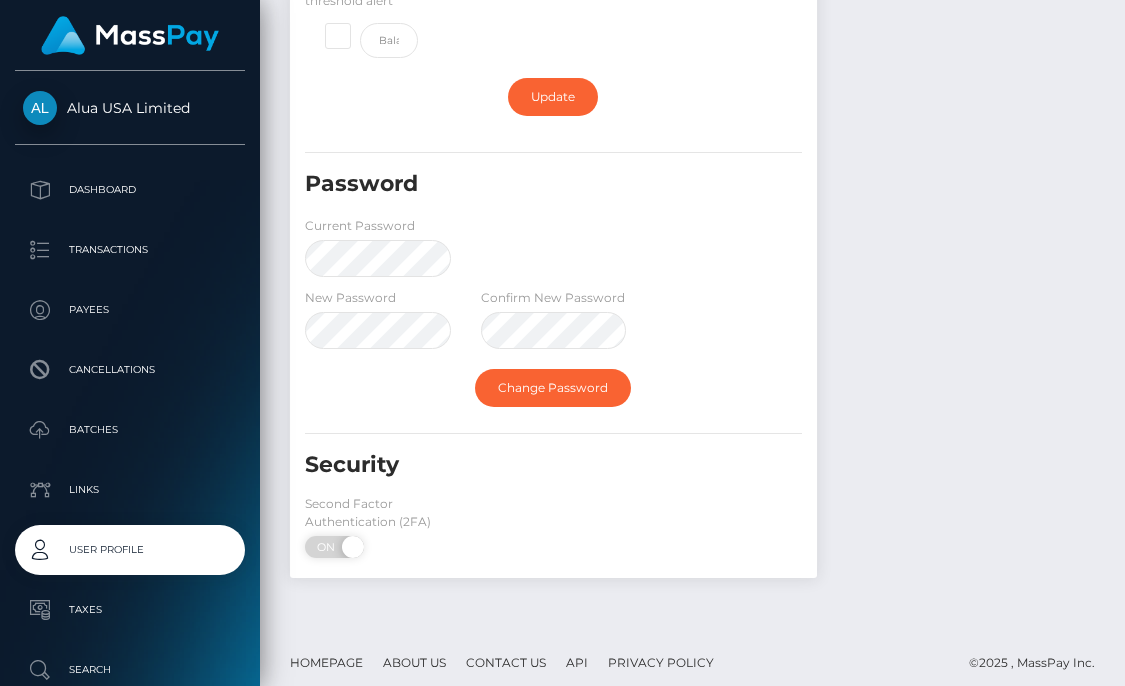 scroll, scrollTop: 501, scrollLeft: 0, axis: vertical 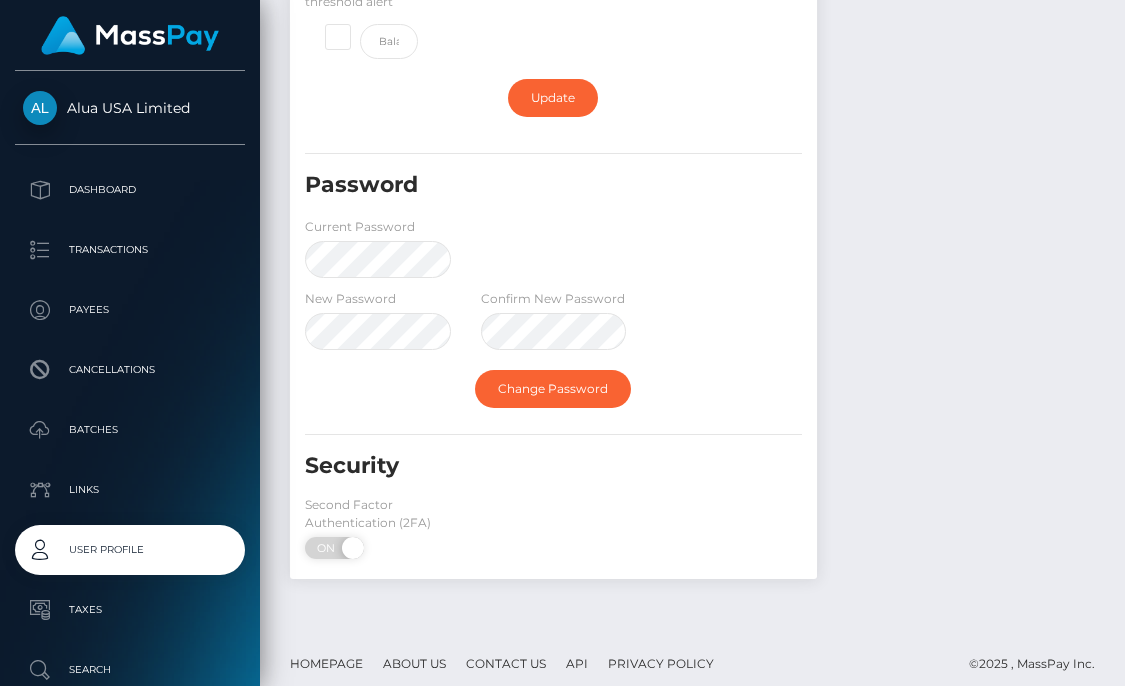 click on "Alua USA Limited
Member since  [DATE]" at bounding box center [971, 101] 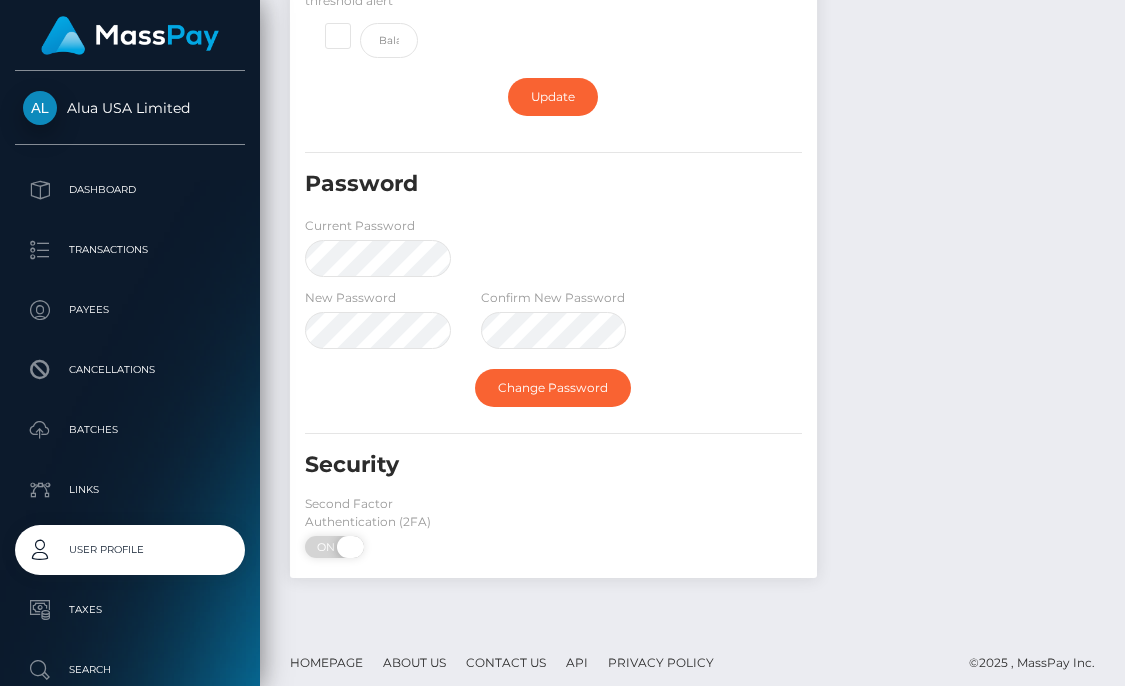 scroll, scrollTop: 501, scrollLeft: 0, axis: vertical 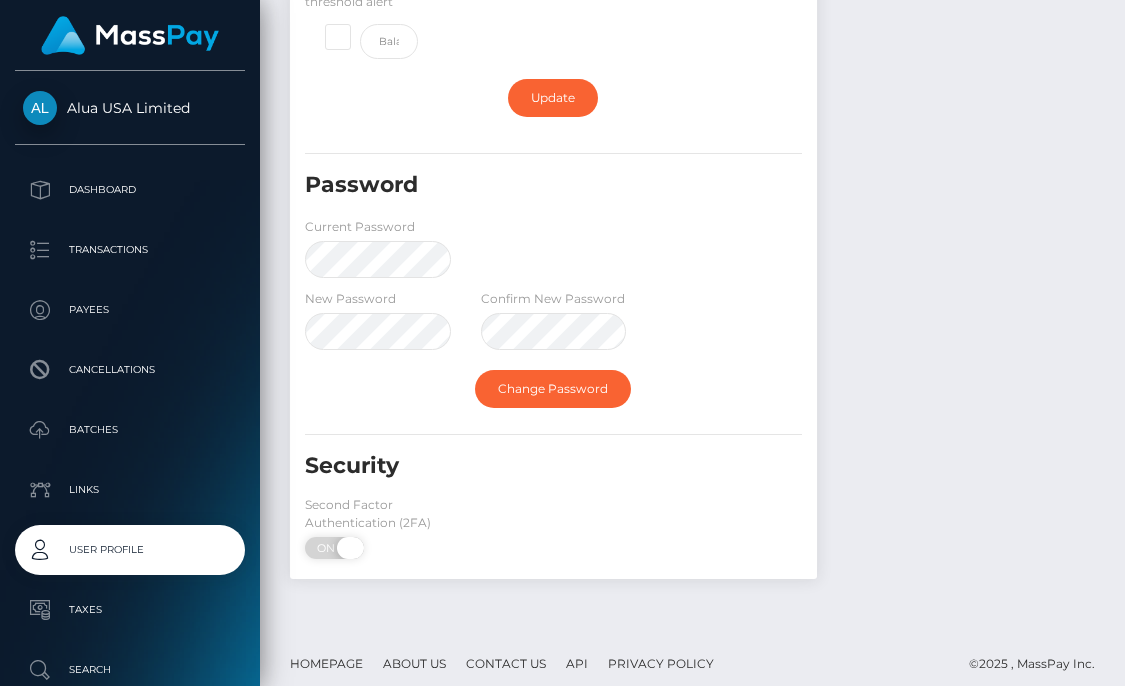 click at bounding box center [350, 548] 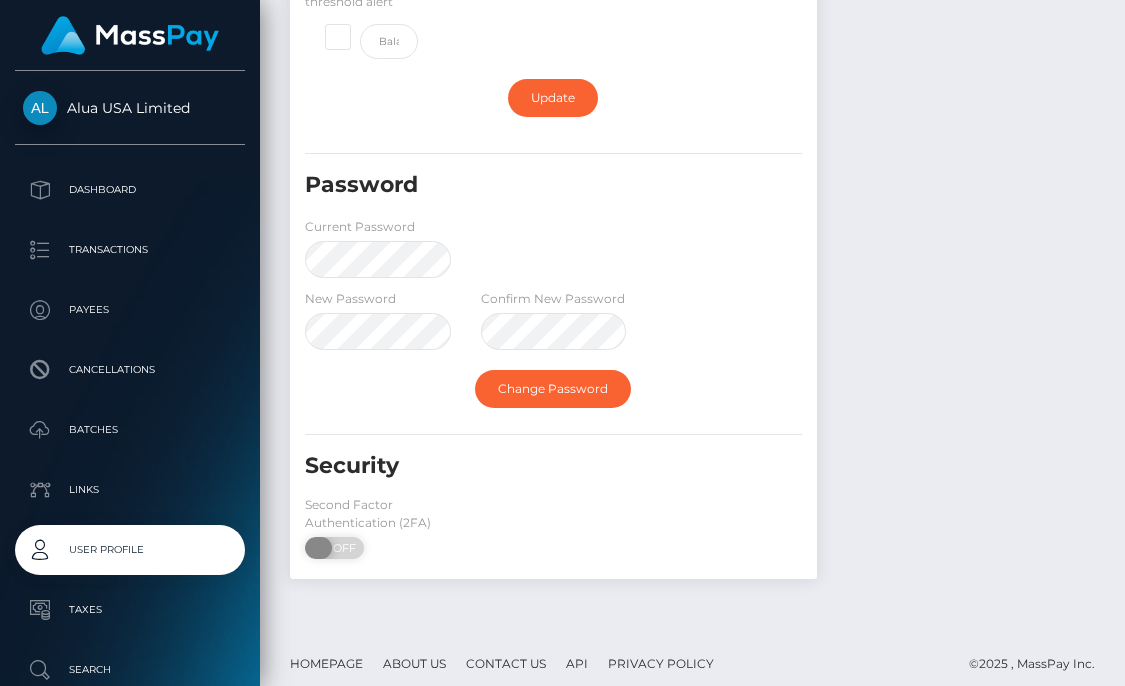click on "OFF" at bounding box center (341, 548) 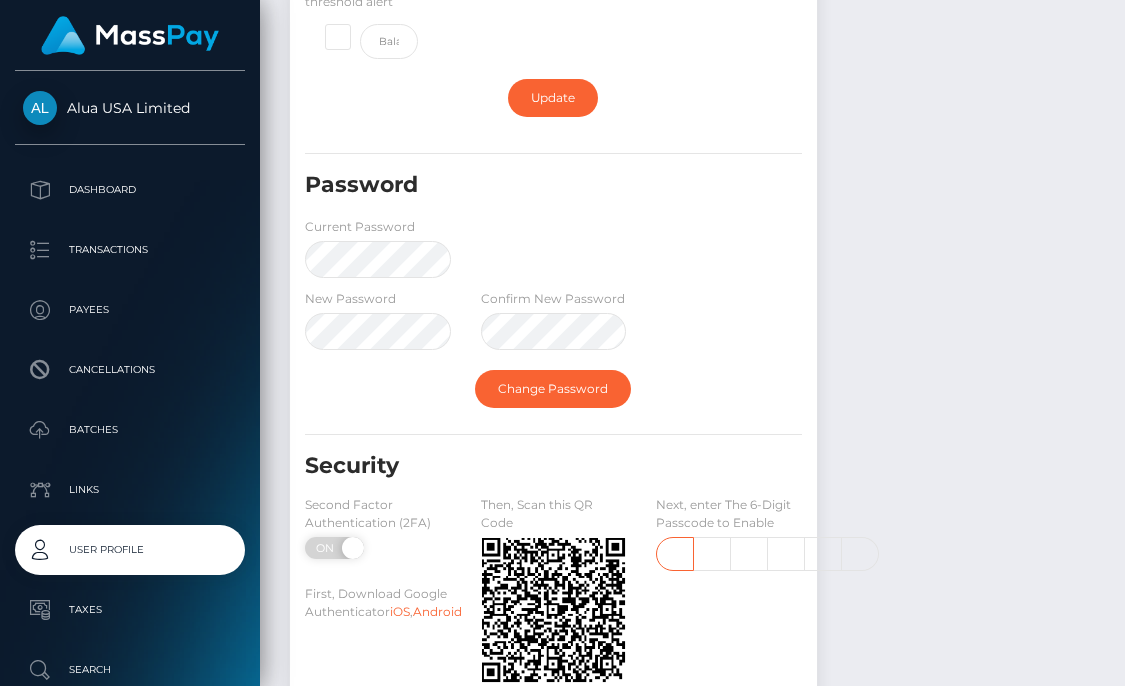 click at bounding box center (675, 554) 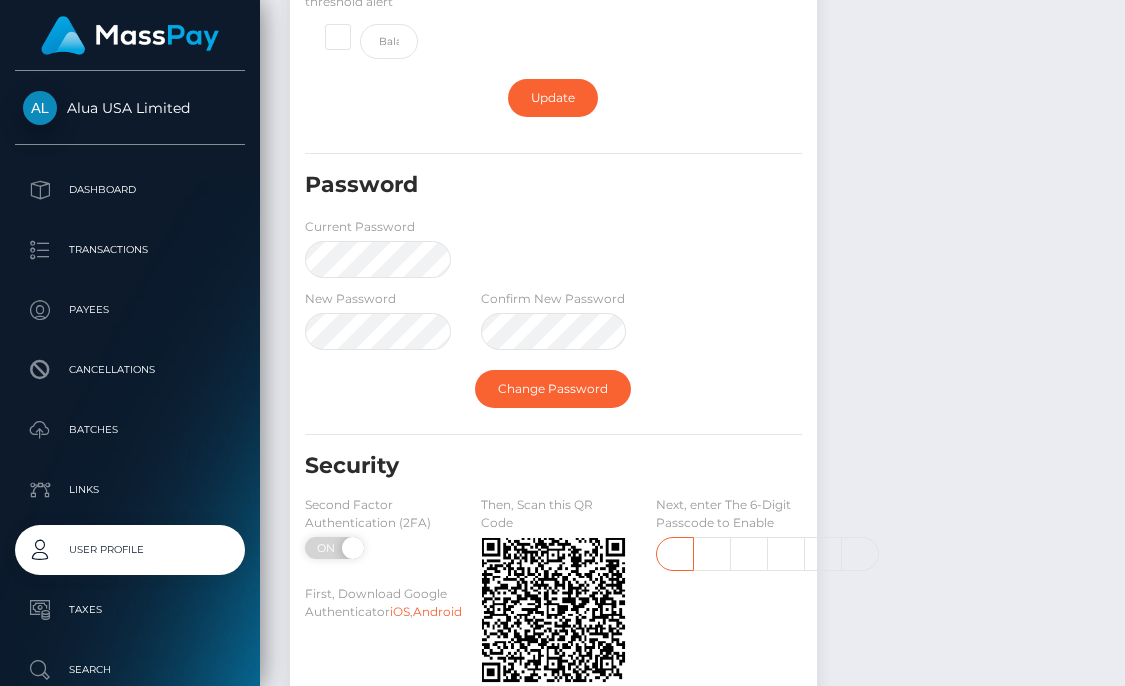 type on "2" 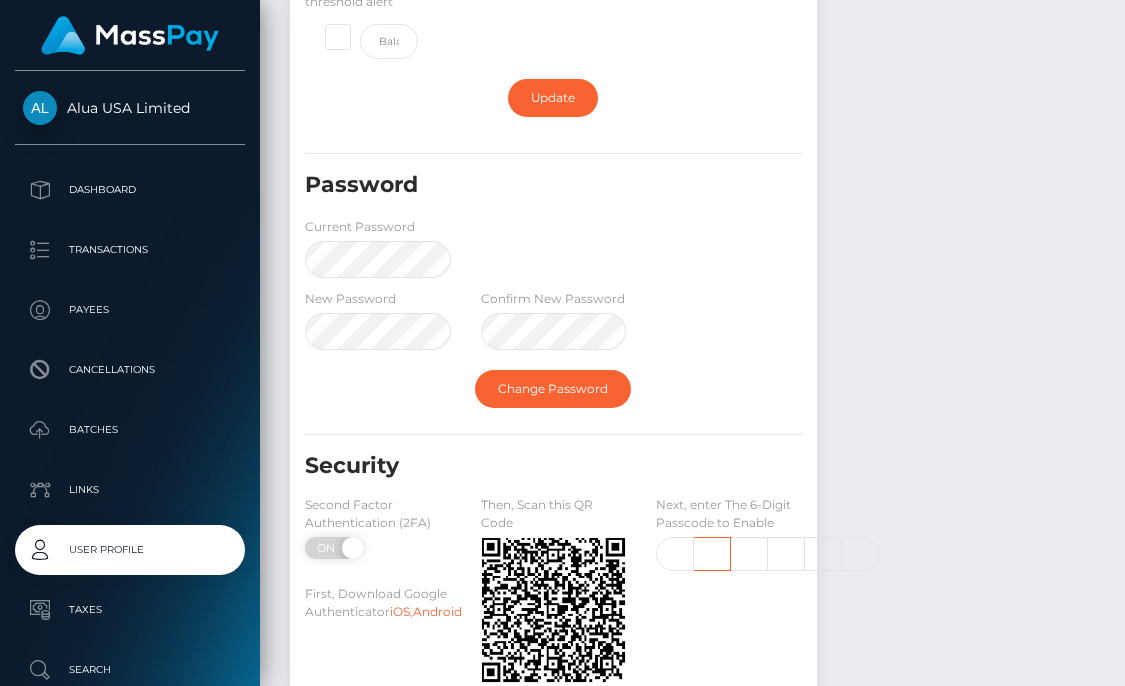 type on "7" 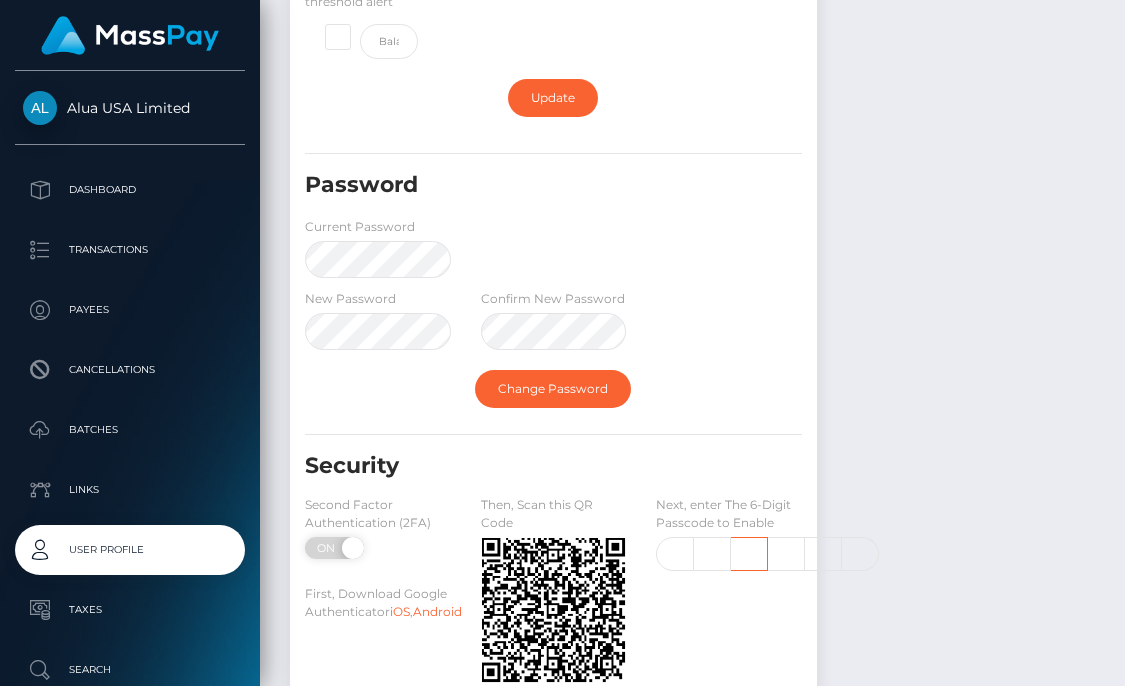 type on "2" 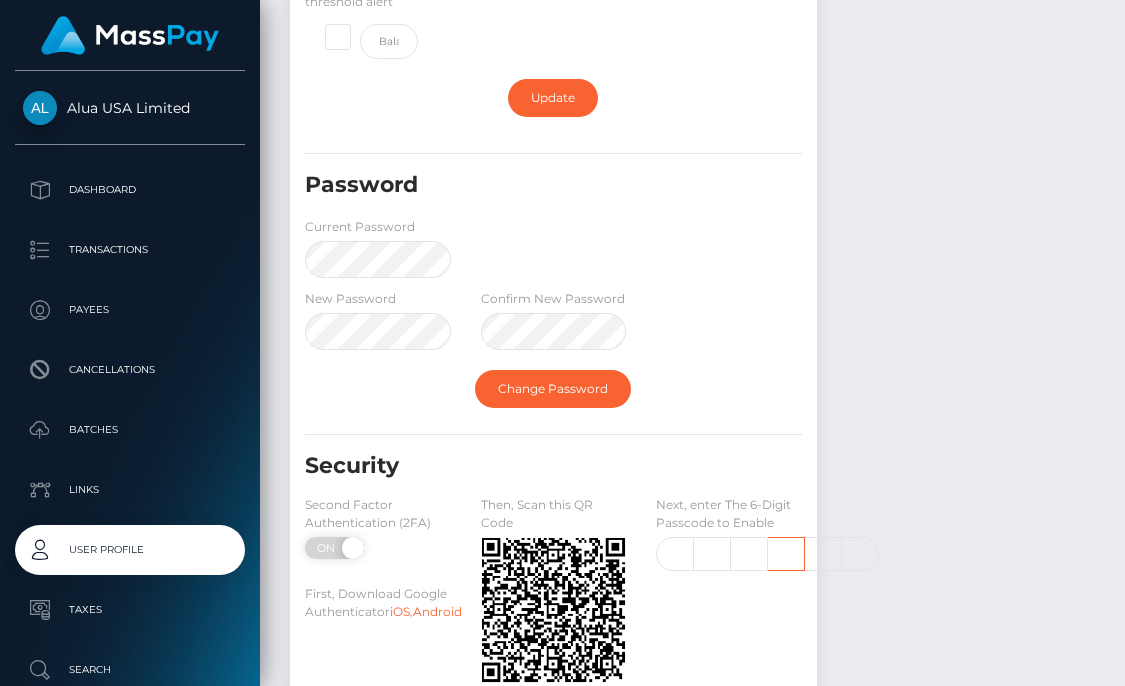 type on "1" 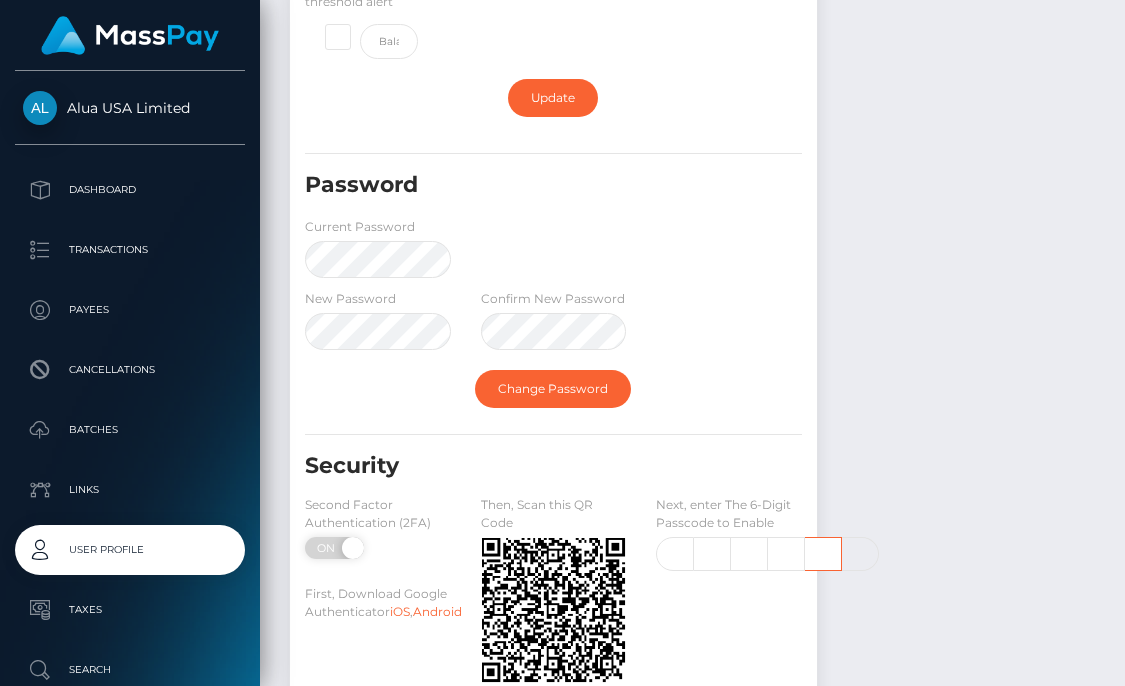 type on "8" 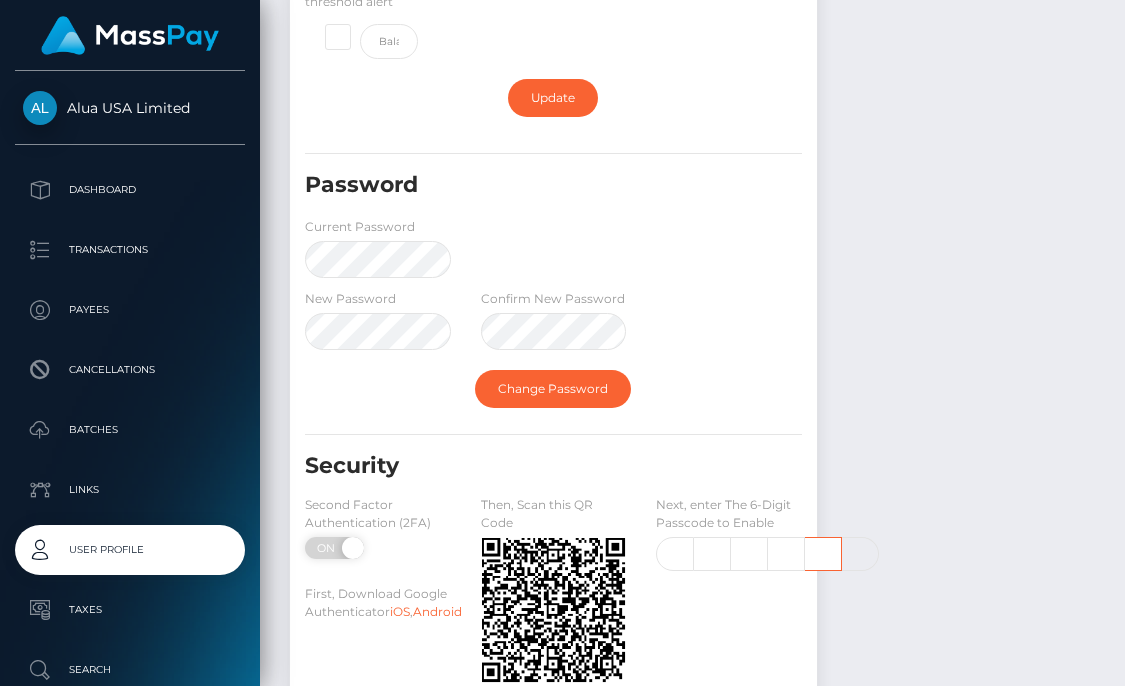 type 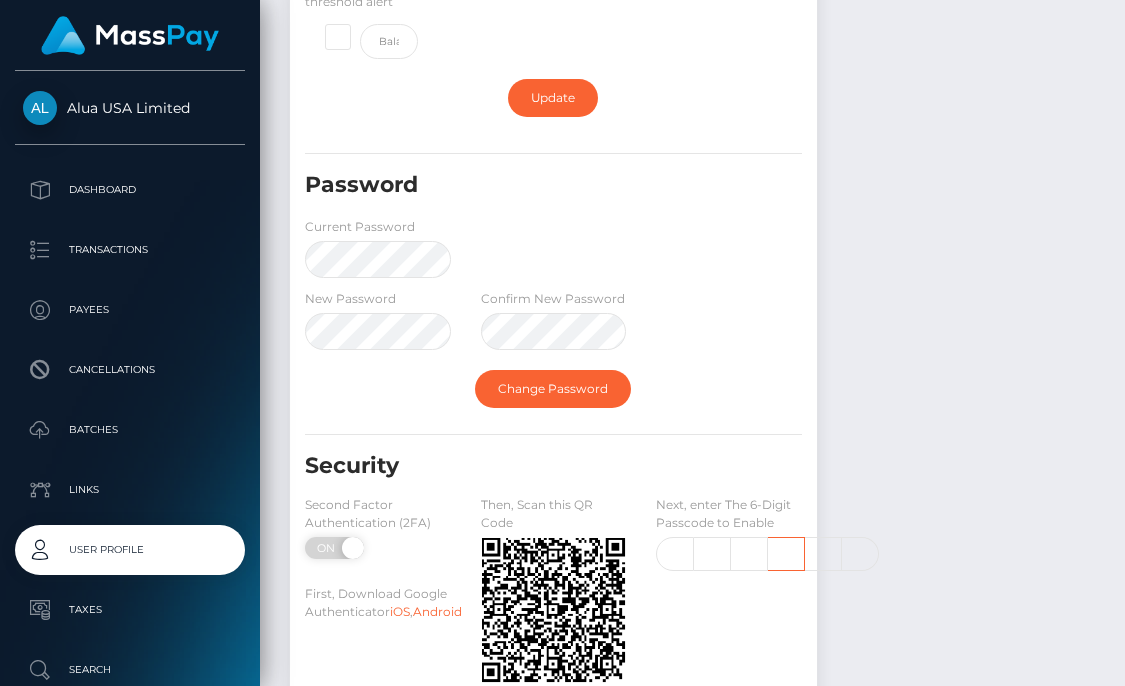 type 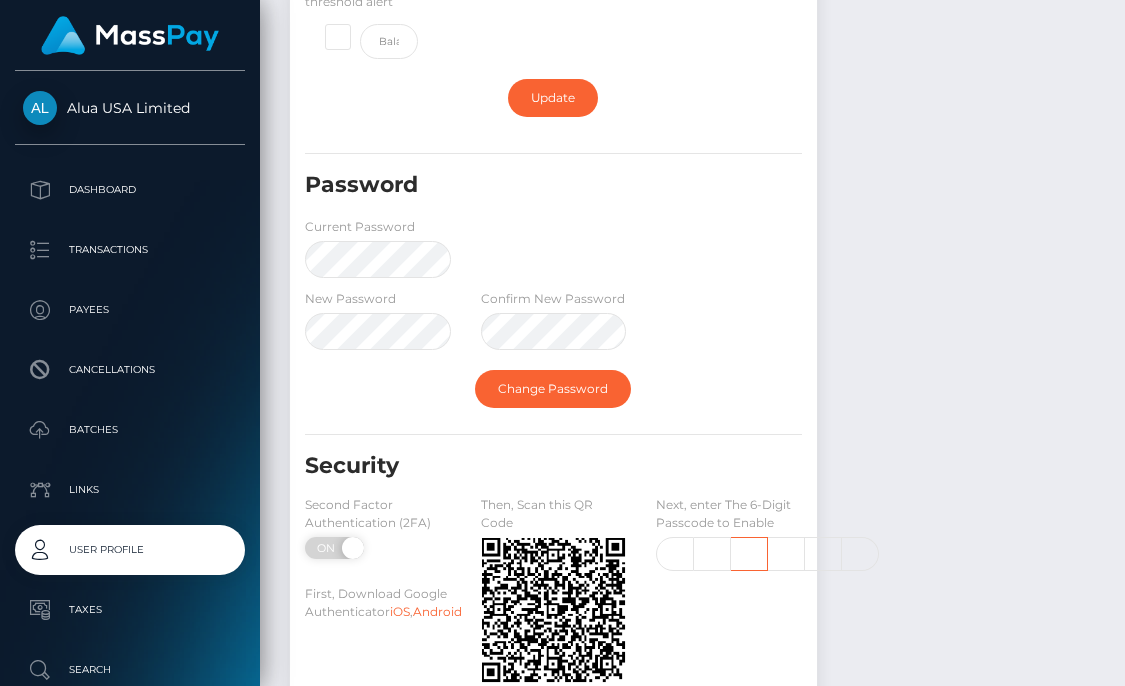 type 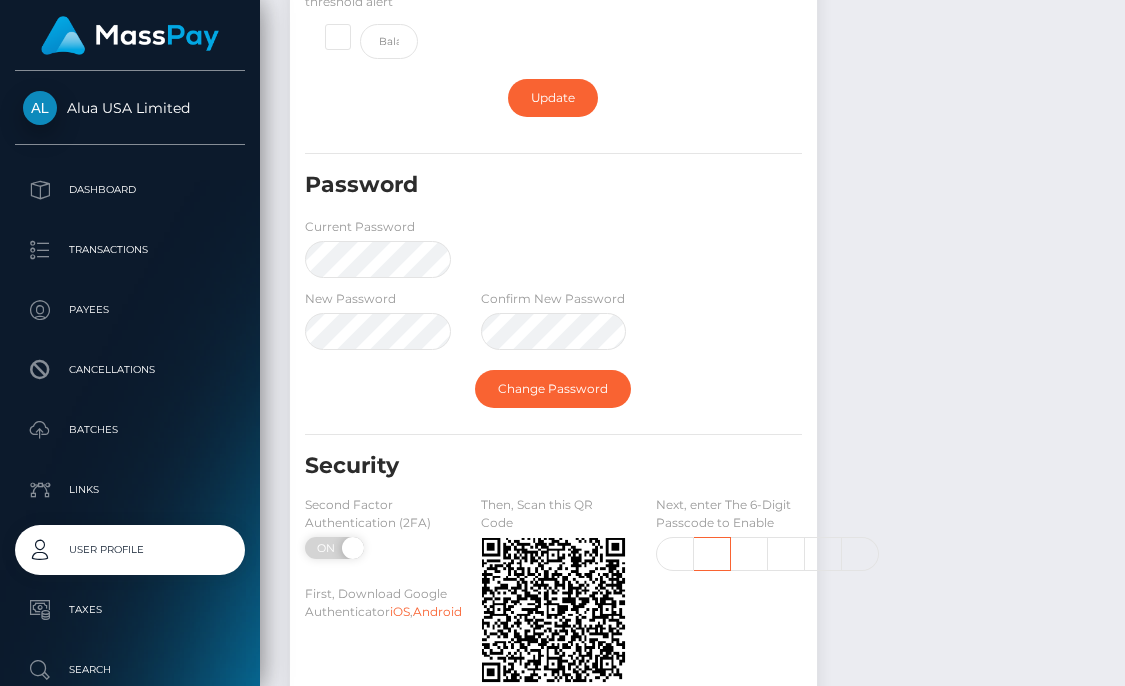 type 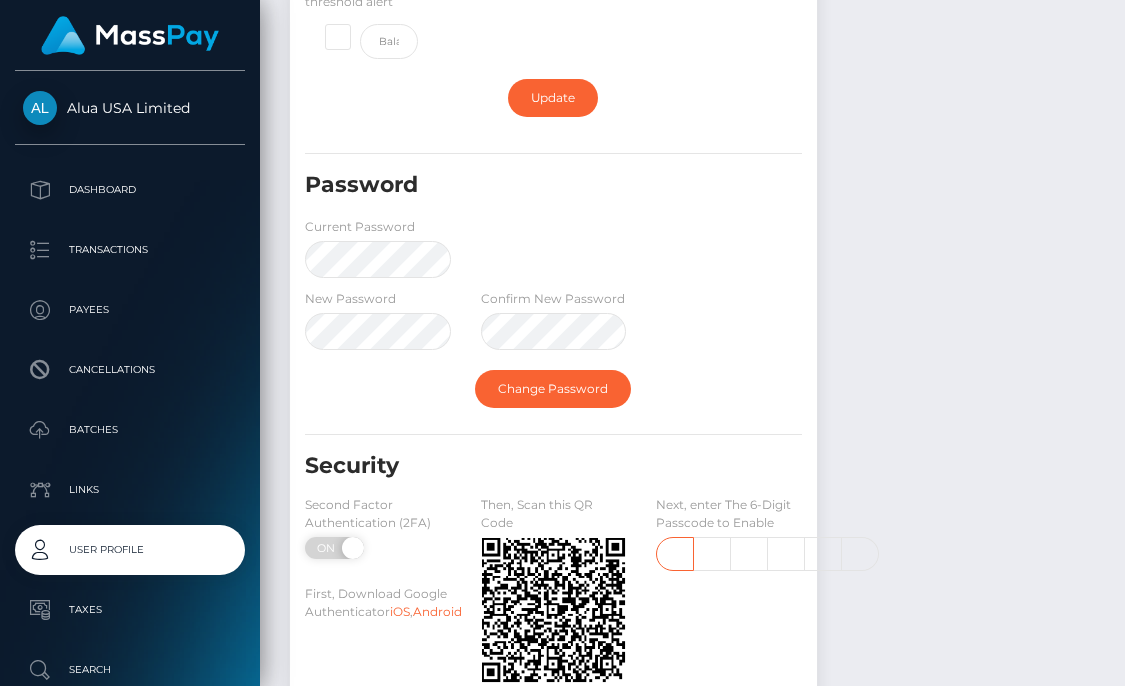 type on "2" 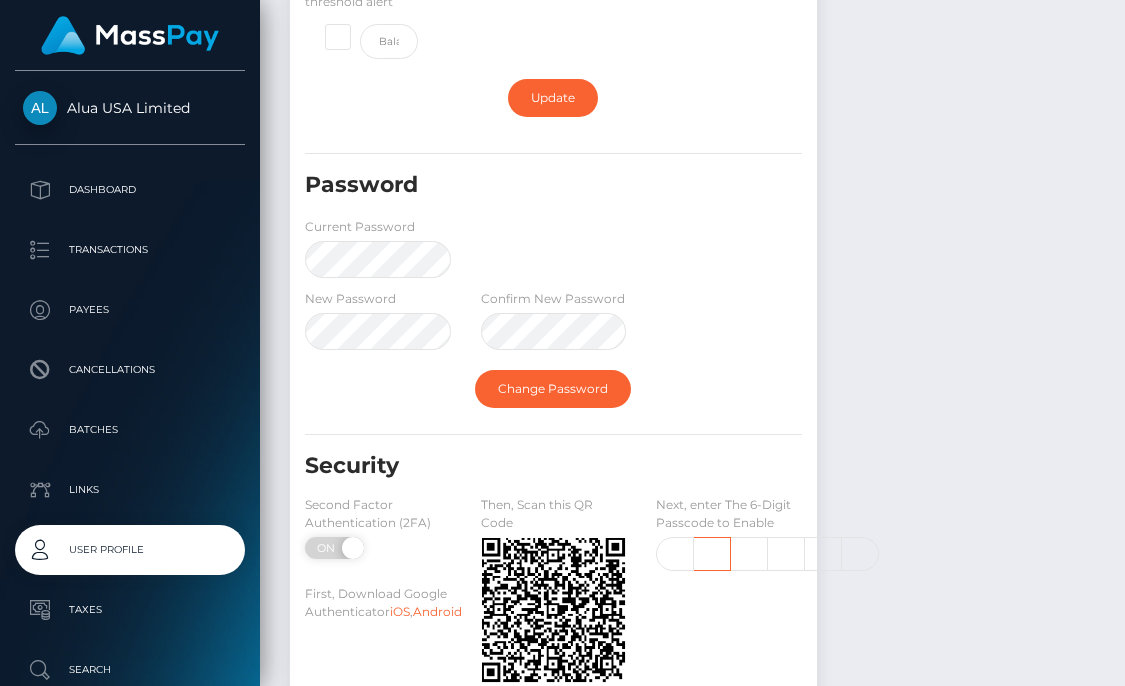 type on "7" 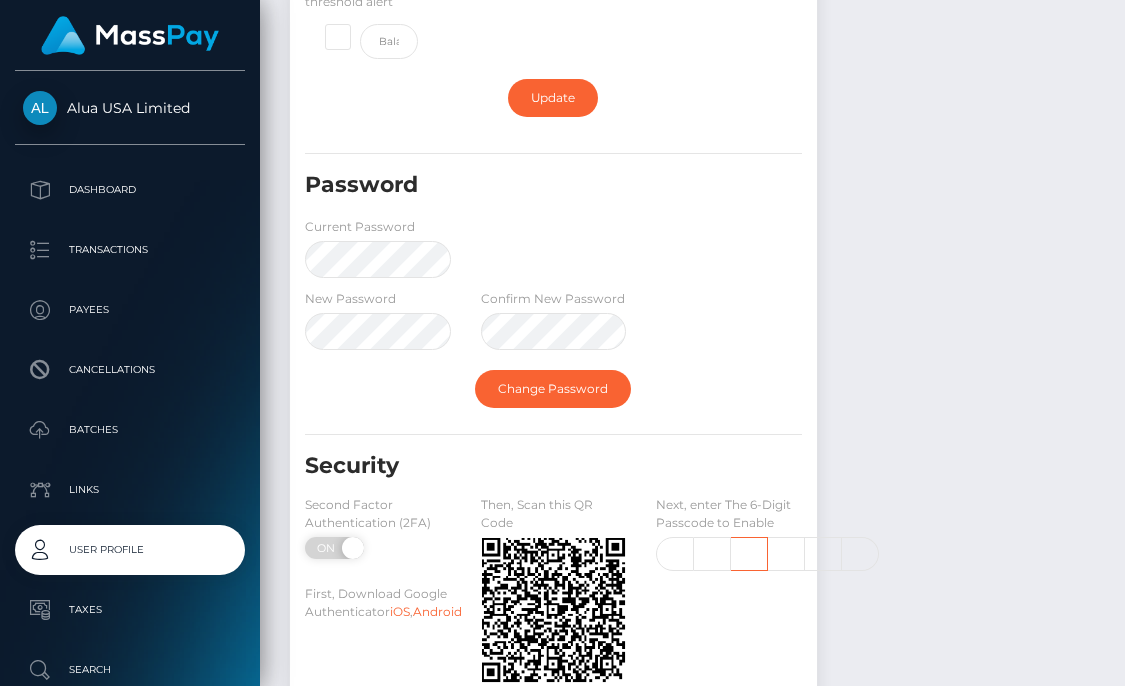 type on "2" 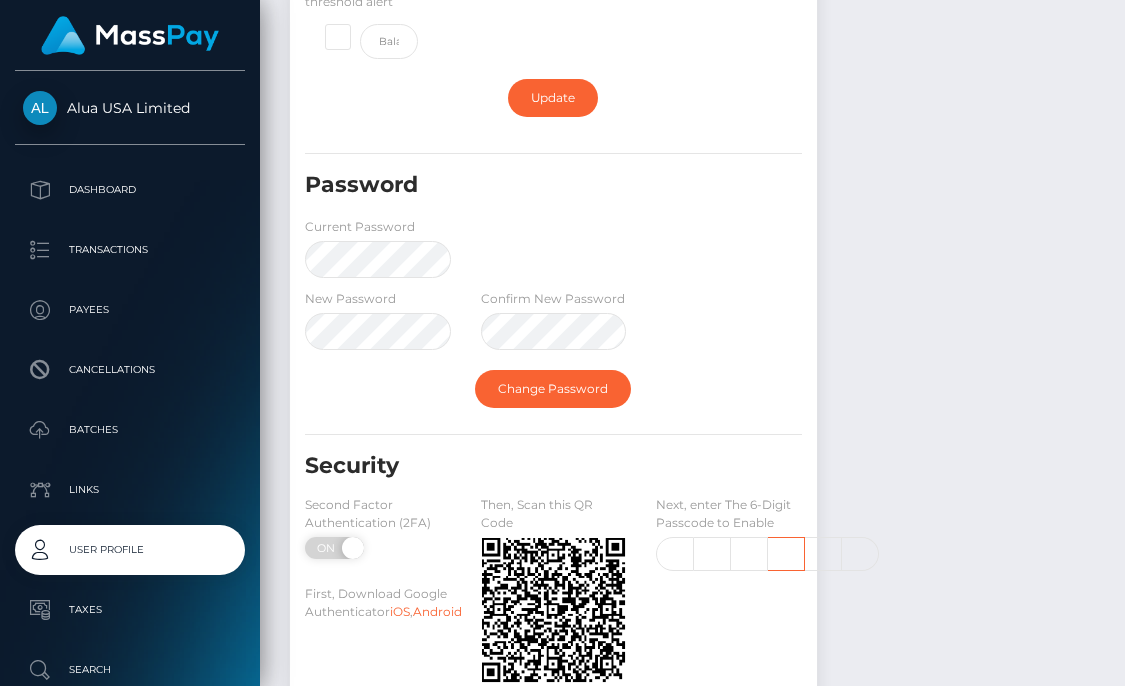 type on "1" 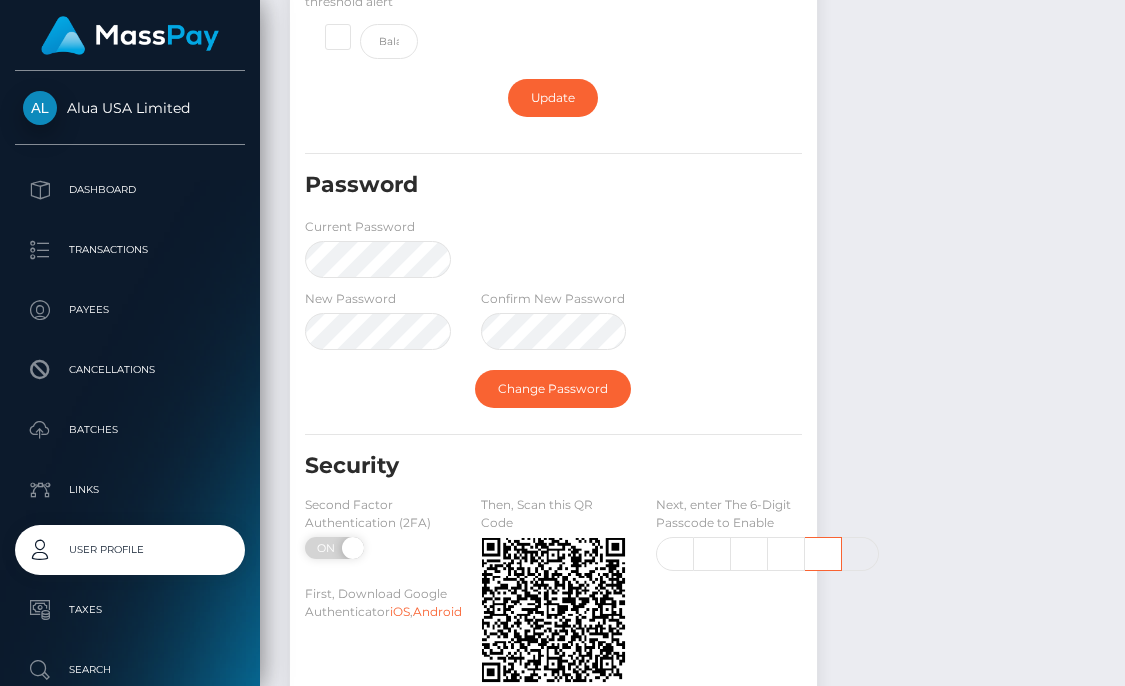 type on "8" 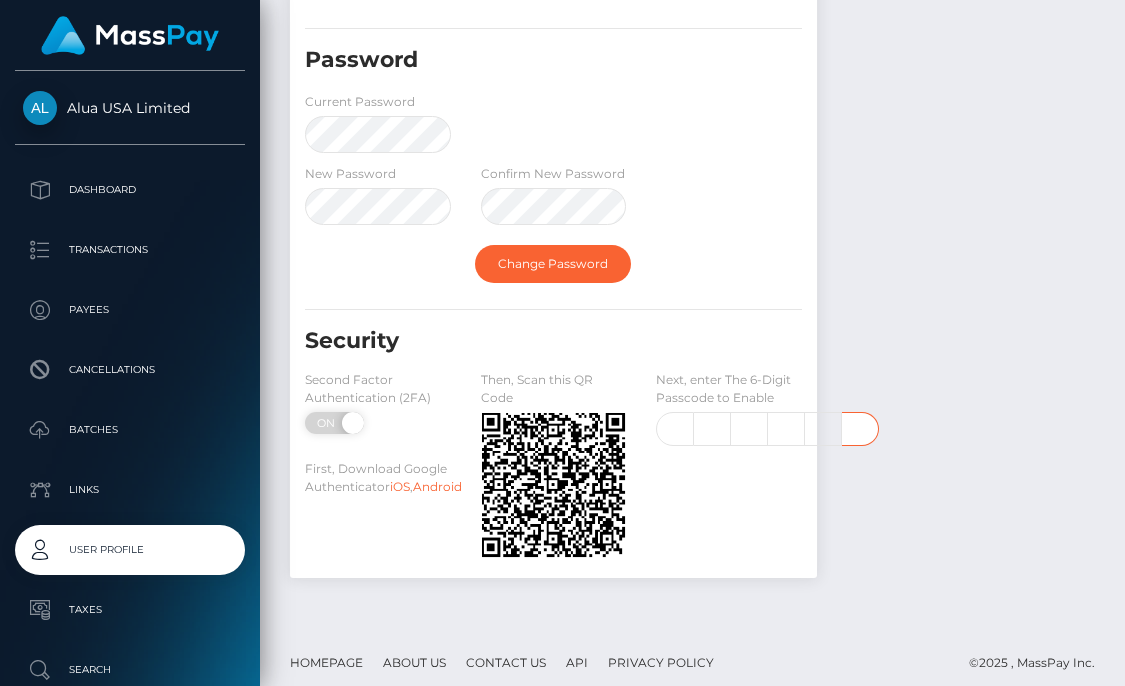 scroll, scrollTop: 625, scrollLeft: 0, axis: vertical 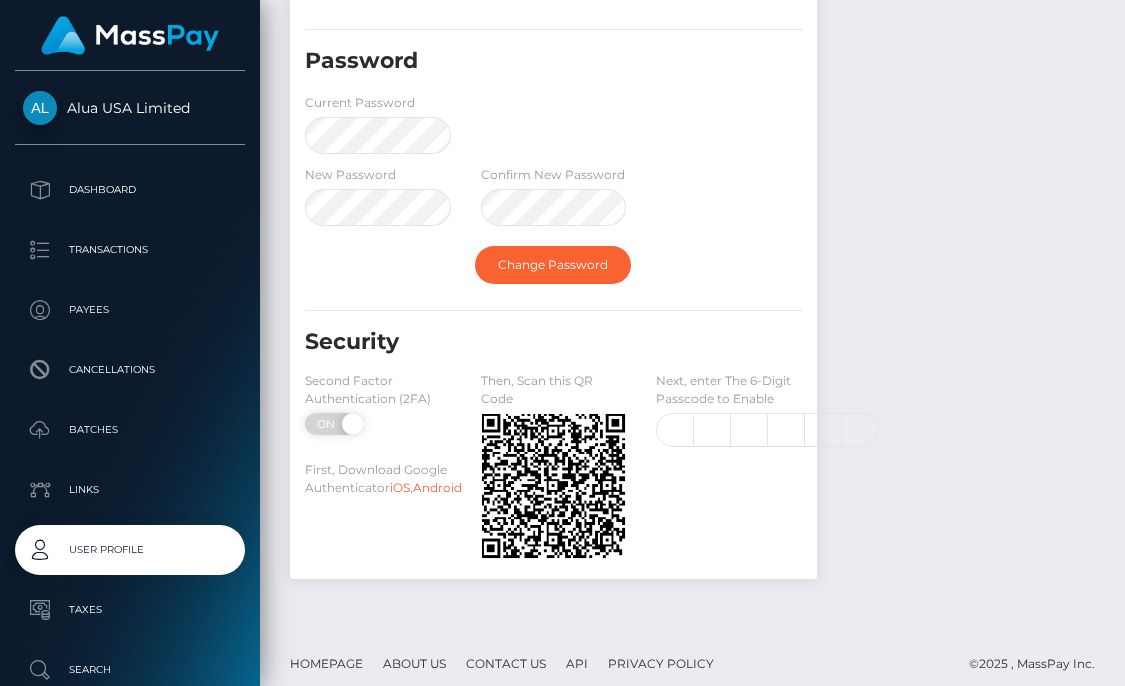click on "Alua USA Limited
Member since  September 21, 2021" at bounding box center (971, 39) 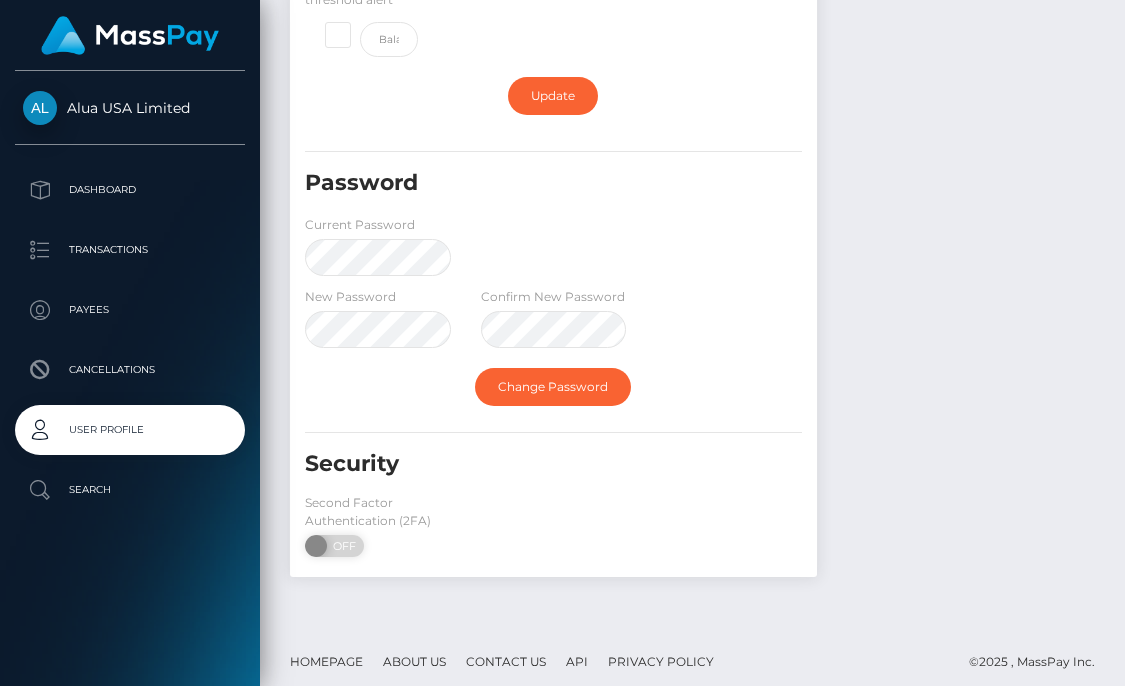 scroll, scrollTop: 501, scrollLeft: 0, axis: vertical 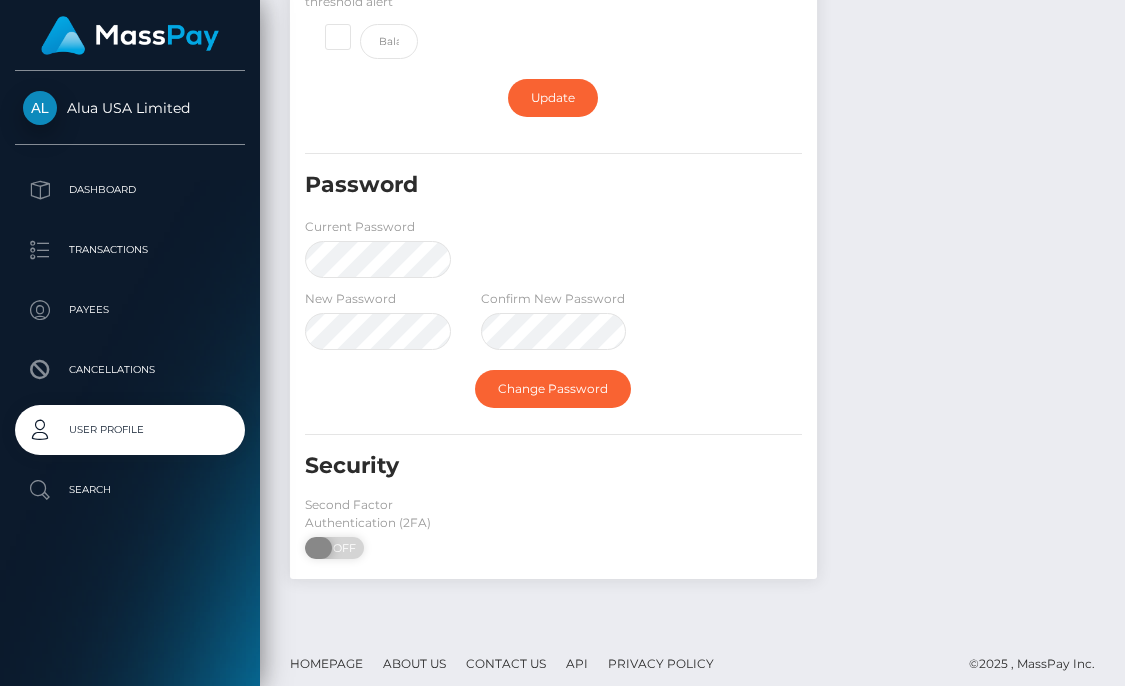 click on "OFF" at bounding box center (341, 548) 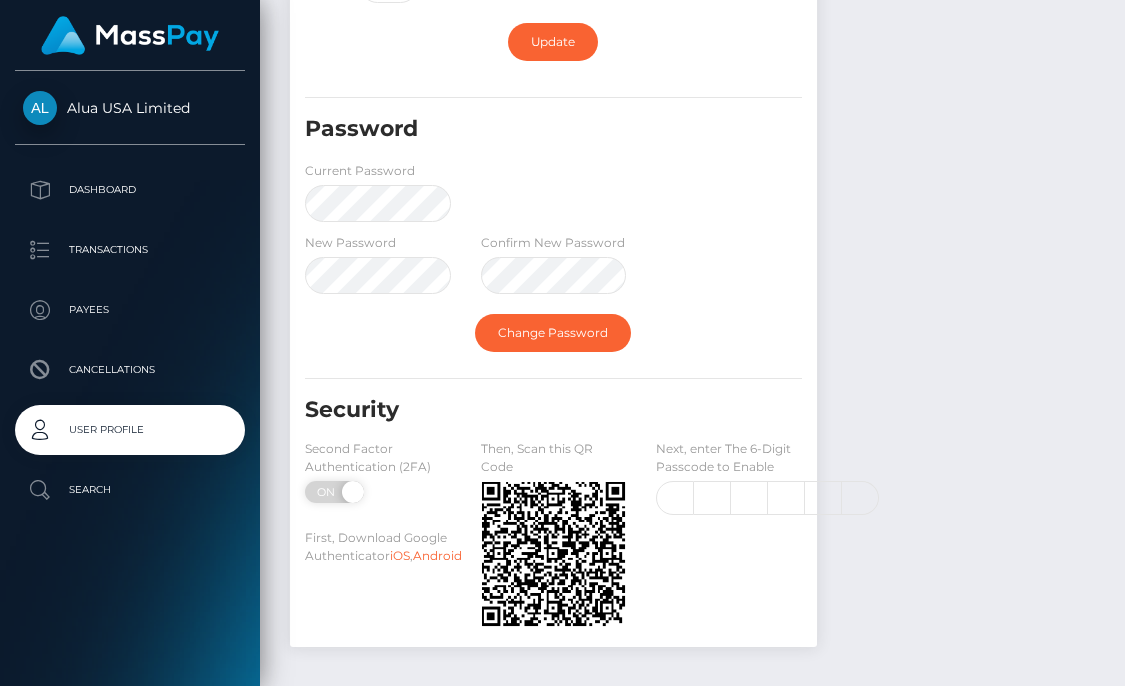 scroll, scrollTop: 591, scrollLeft: 0, axis: vertical 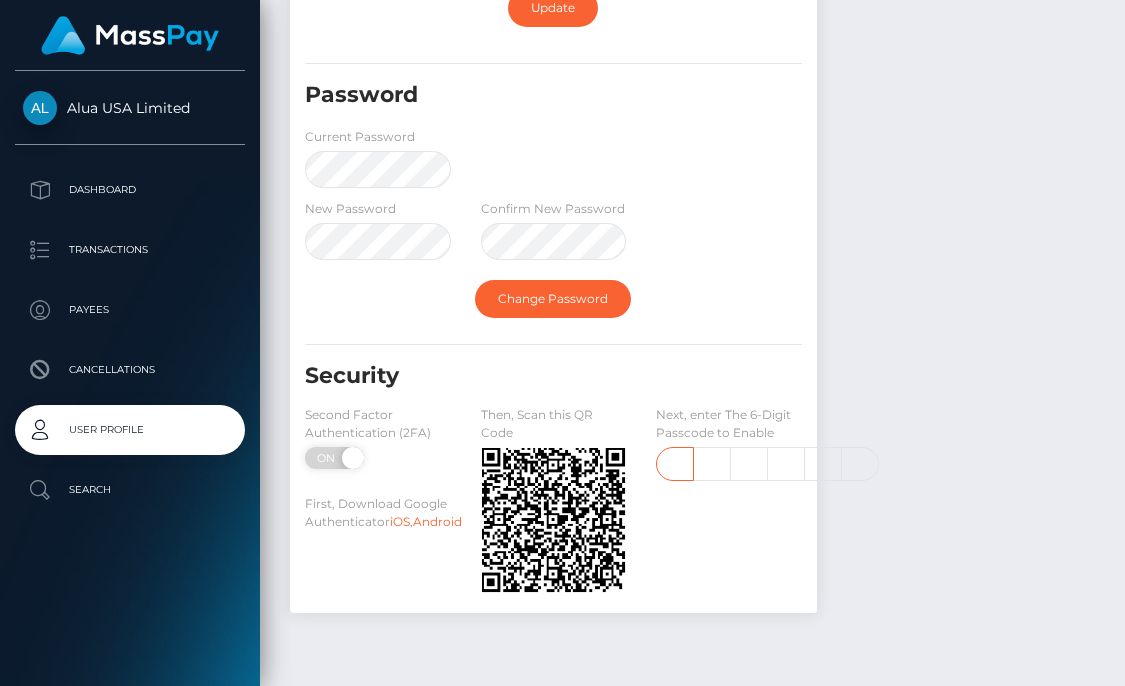 click at bounding box center [675, 464] 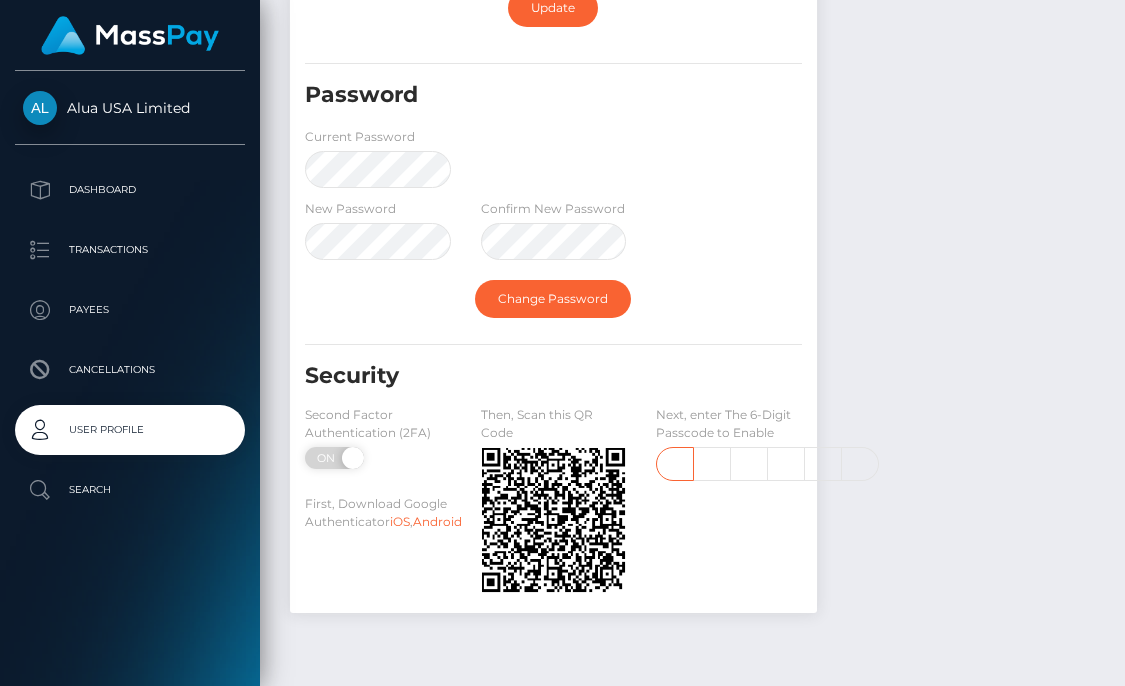 type on "2" 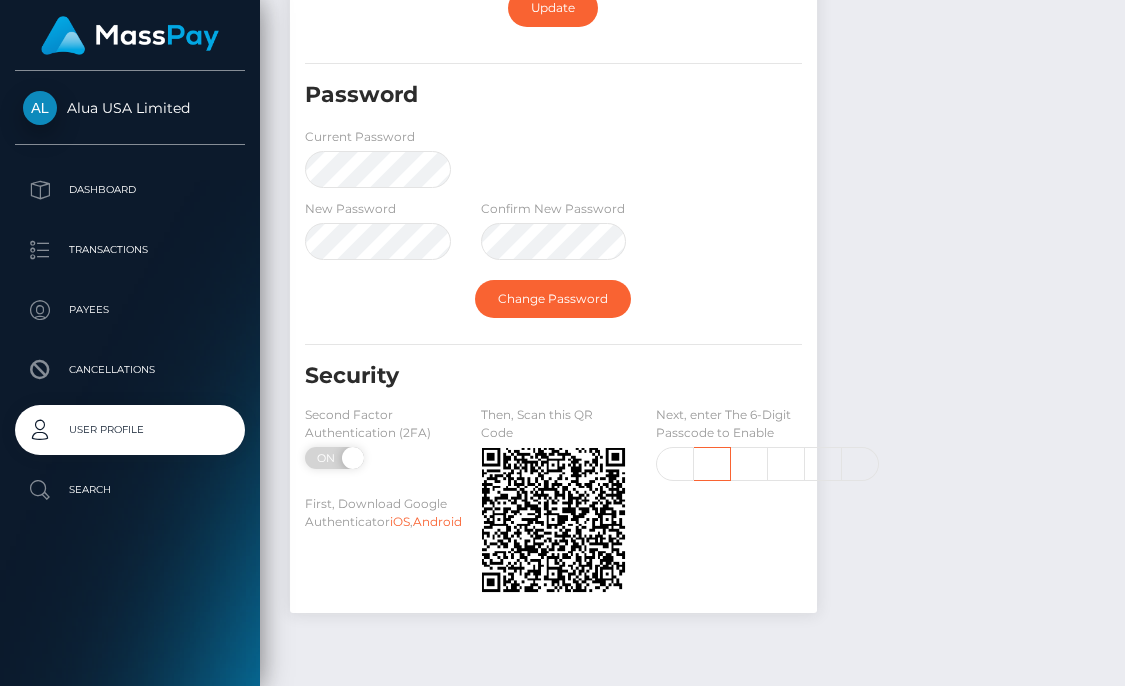 type on "7" 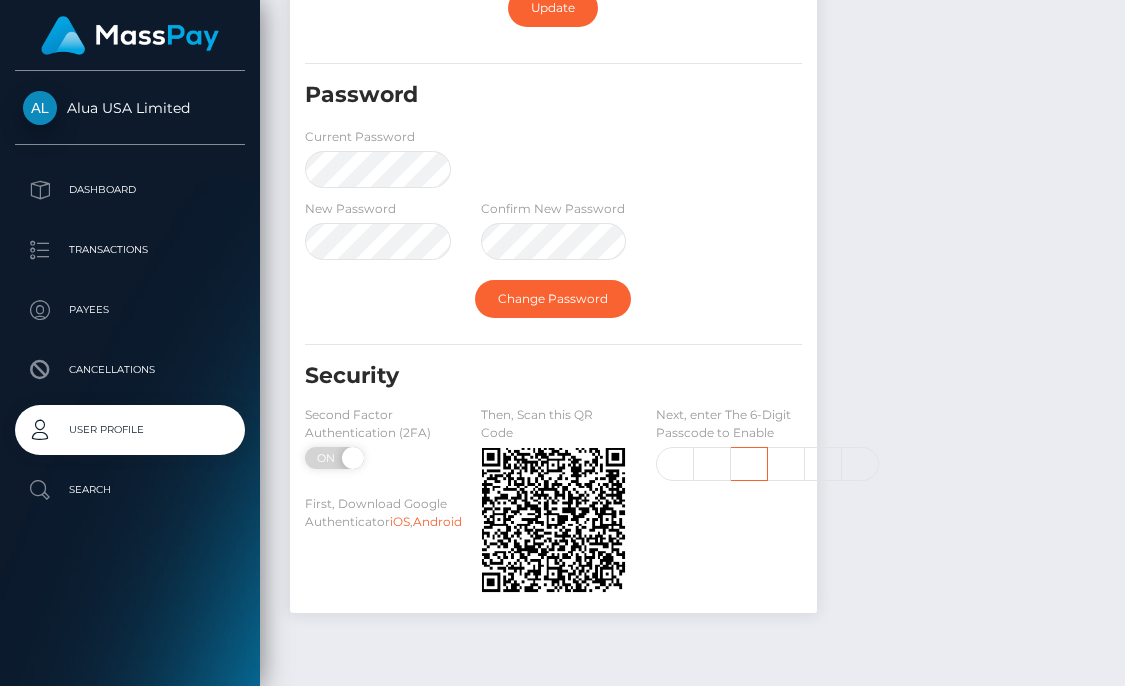 type on "2" 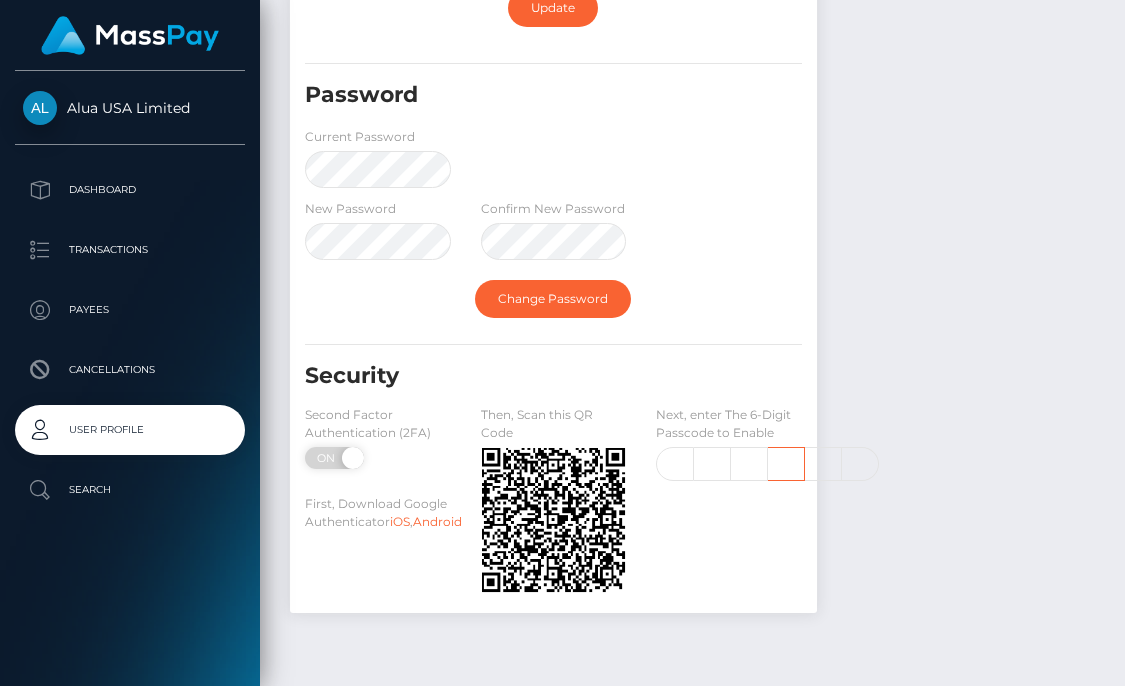 type on "1" 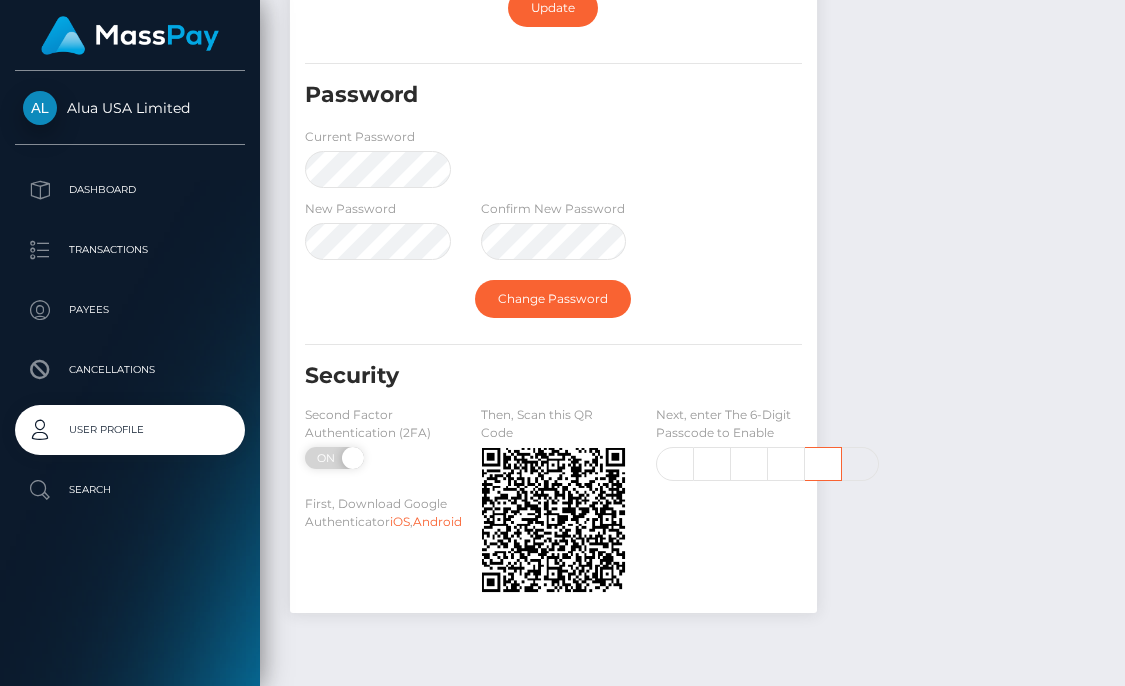 type on "8" 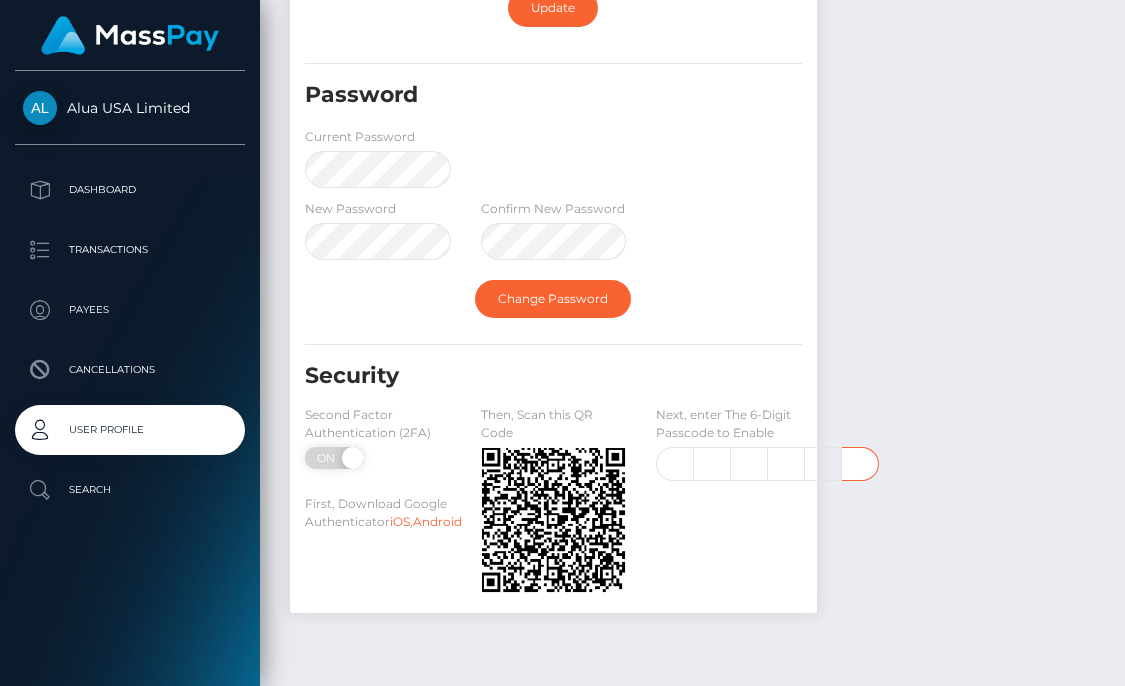 type on "7" 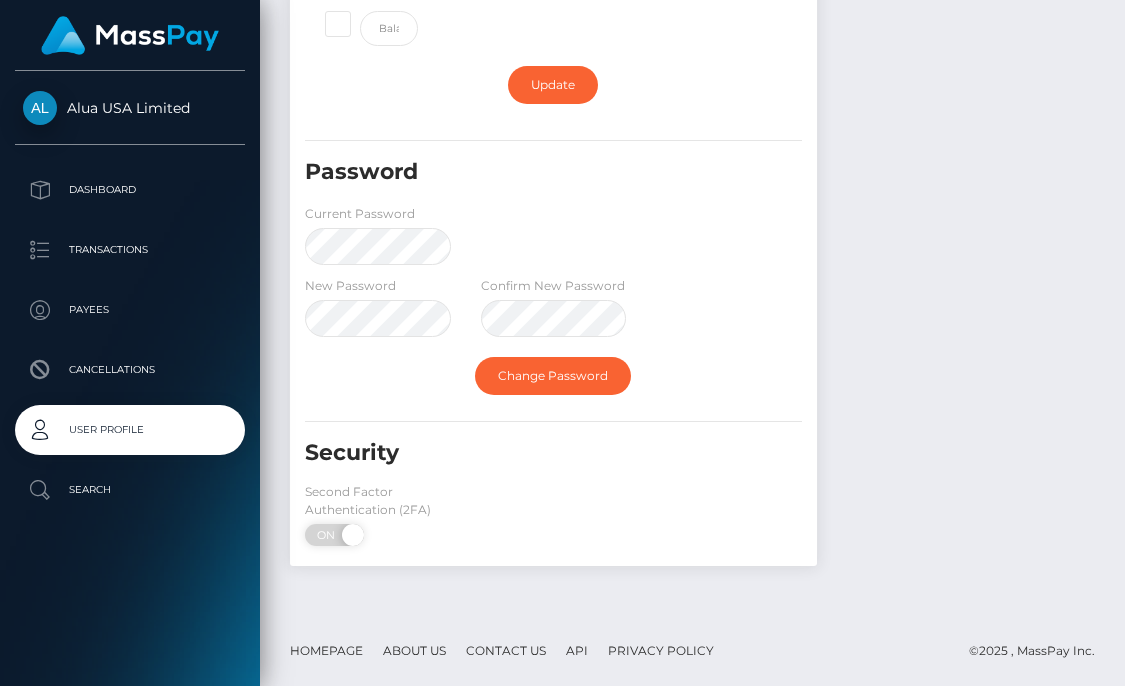 scroll, scrollTop: 501, scrollLeft: 0, axis: vertical 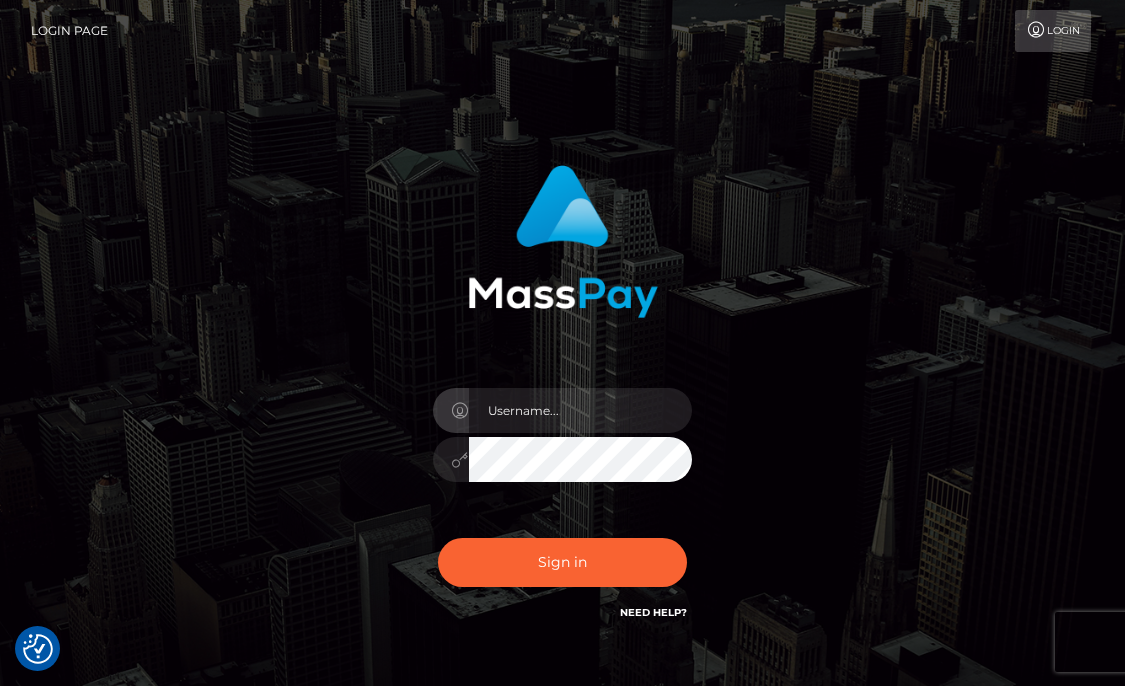 checkbox on "true" 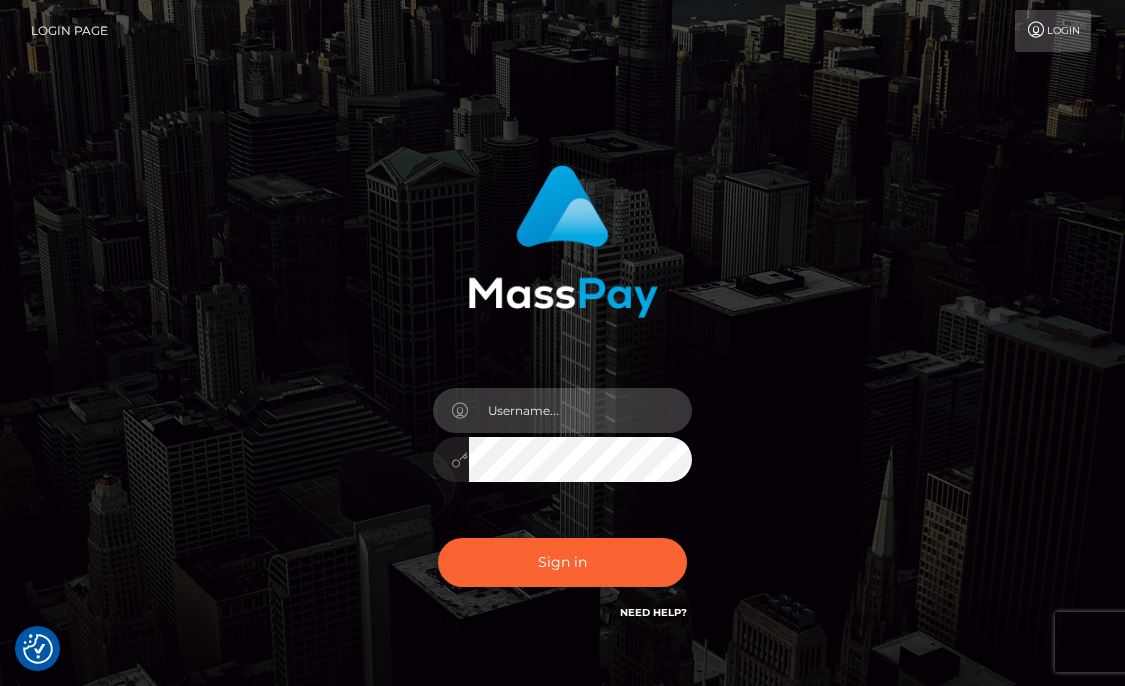 scroll, scrollTop: 0, scrollLeft: 0, axis: both 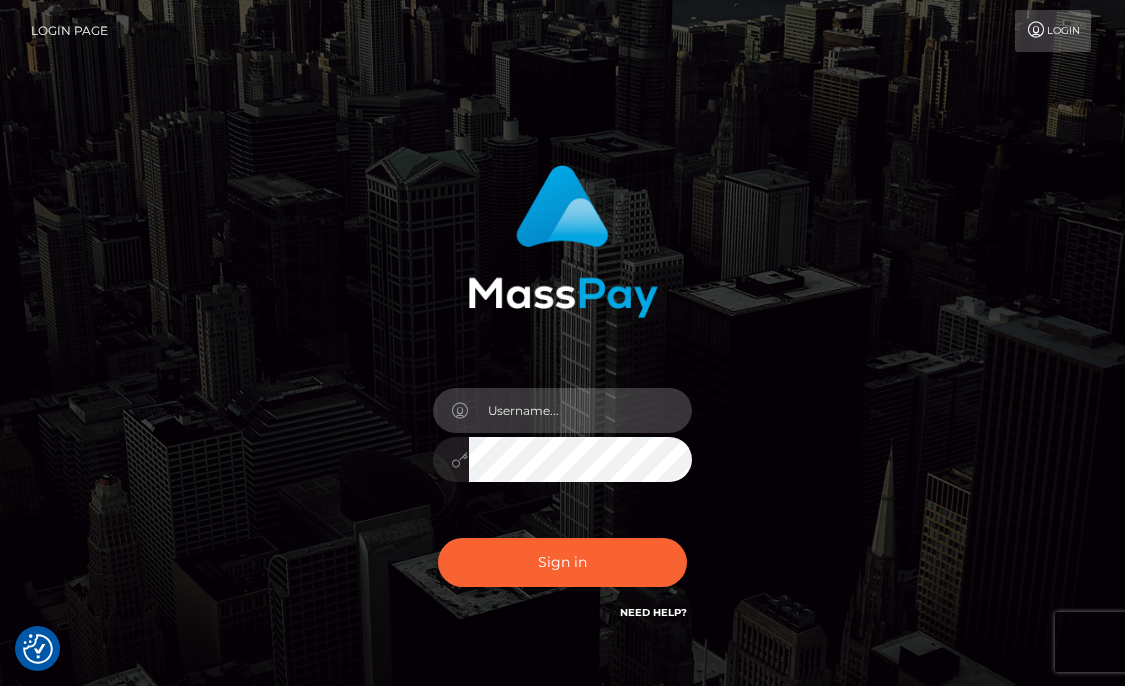 type on "aluasupport" 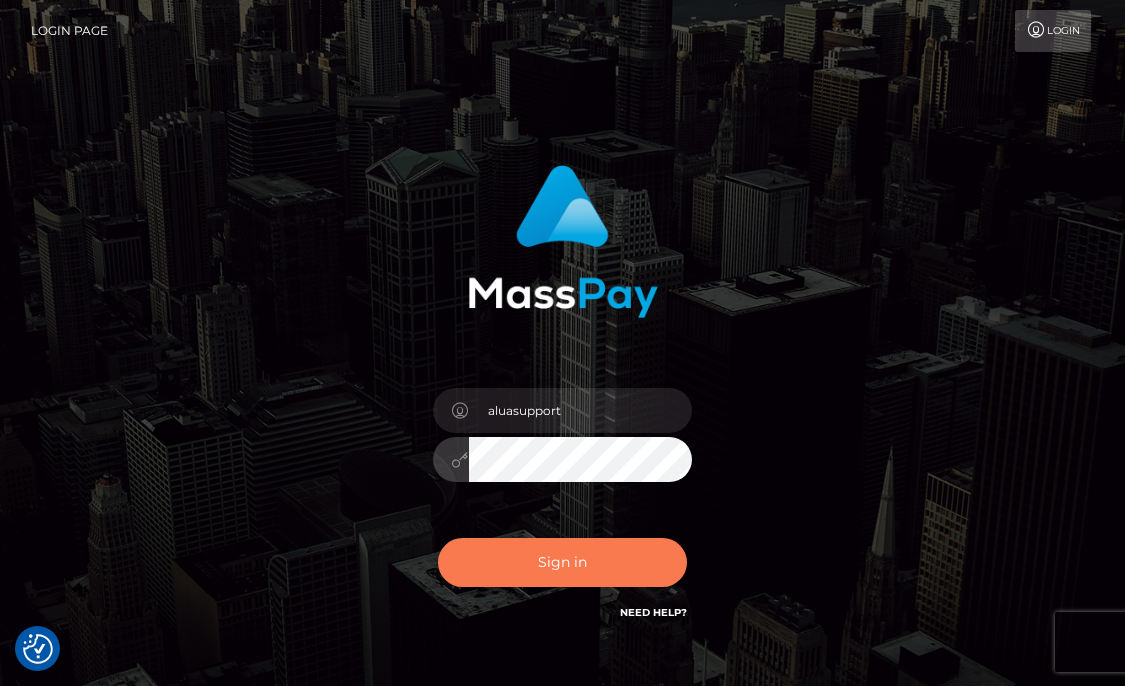 click on "Sign in" at bounding box center (563, 562) 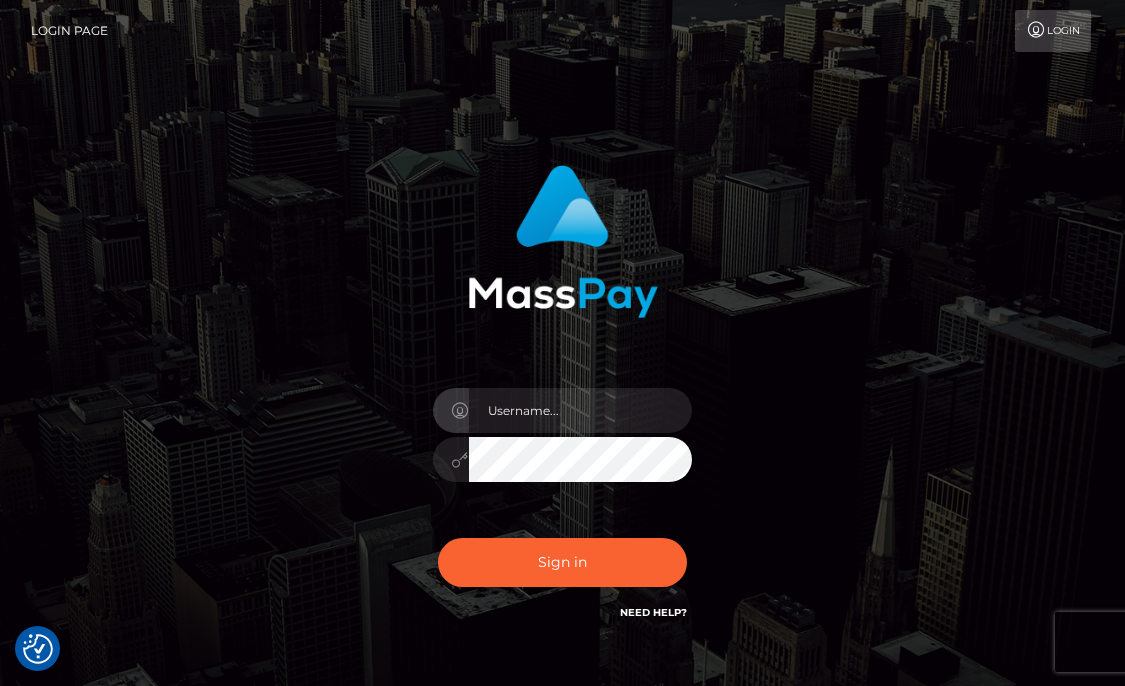 scroll, scrollTop: 0, scrollLeft: 0, axis: both 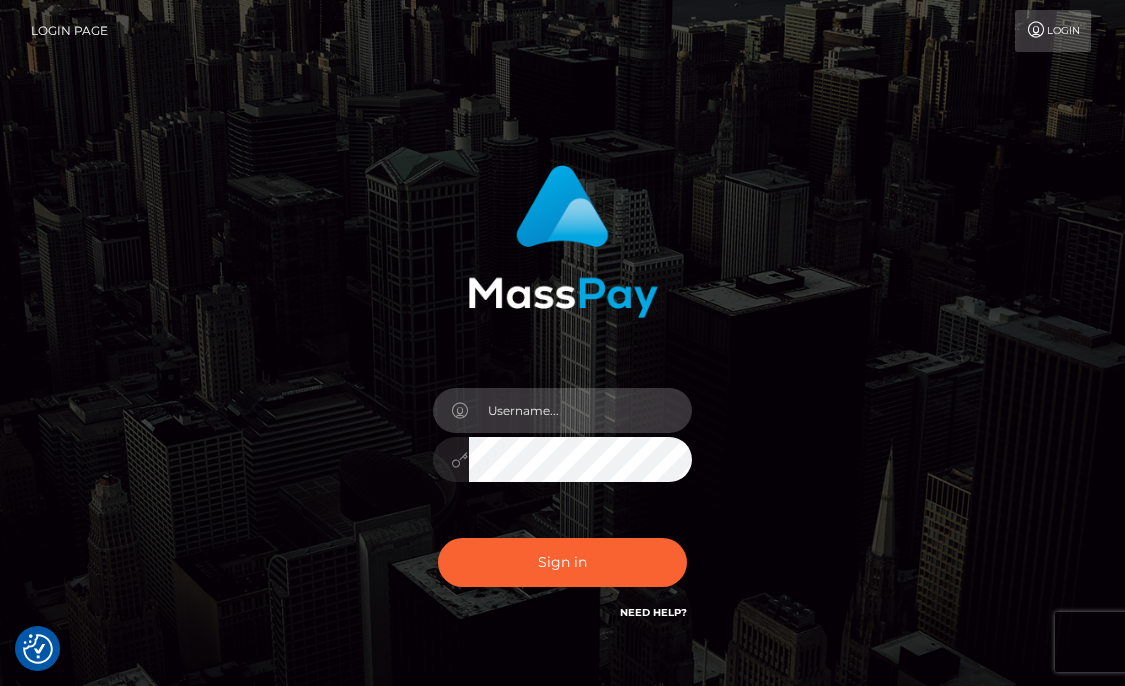 type on "aluasupport" 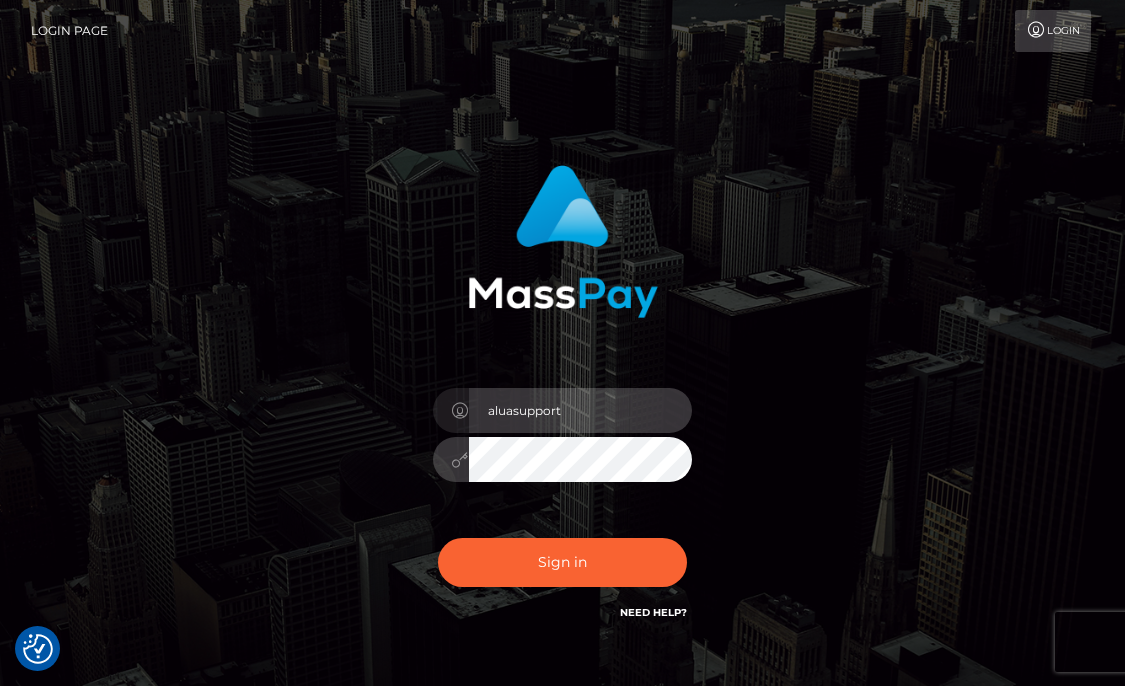 click on "aluasupport" at bounding box center [581, 410] 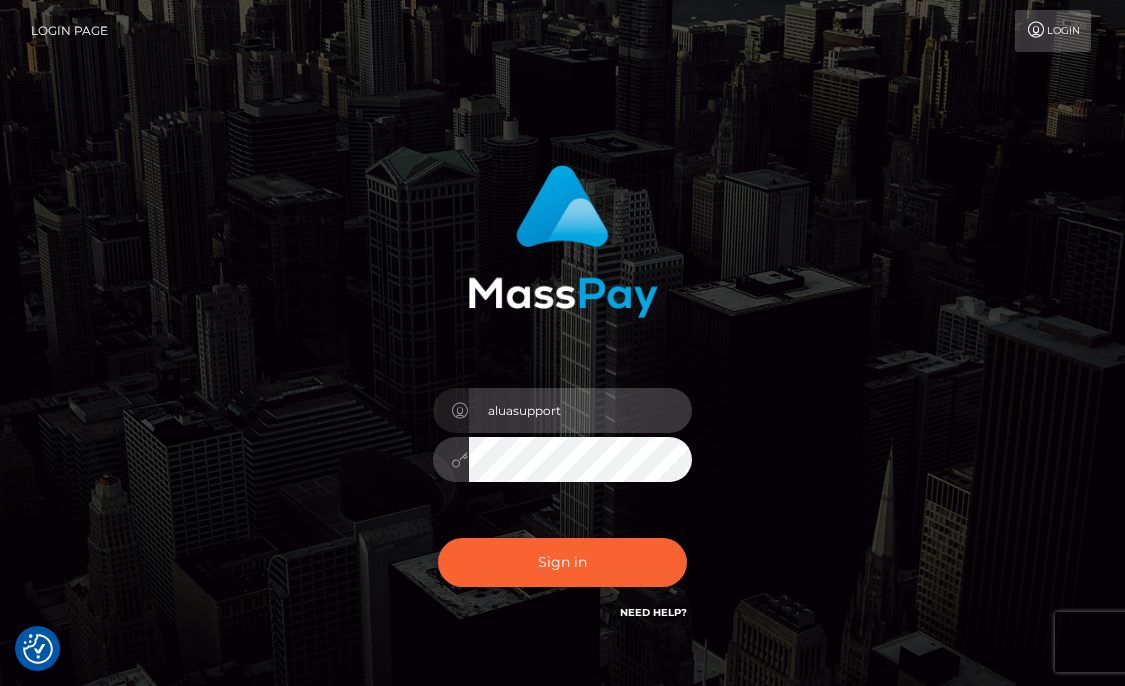 click on "aluasupport" at bounding box center [581, 410] 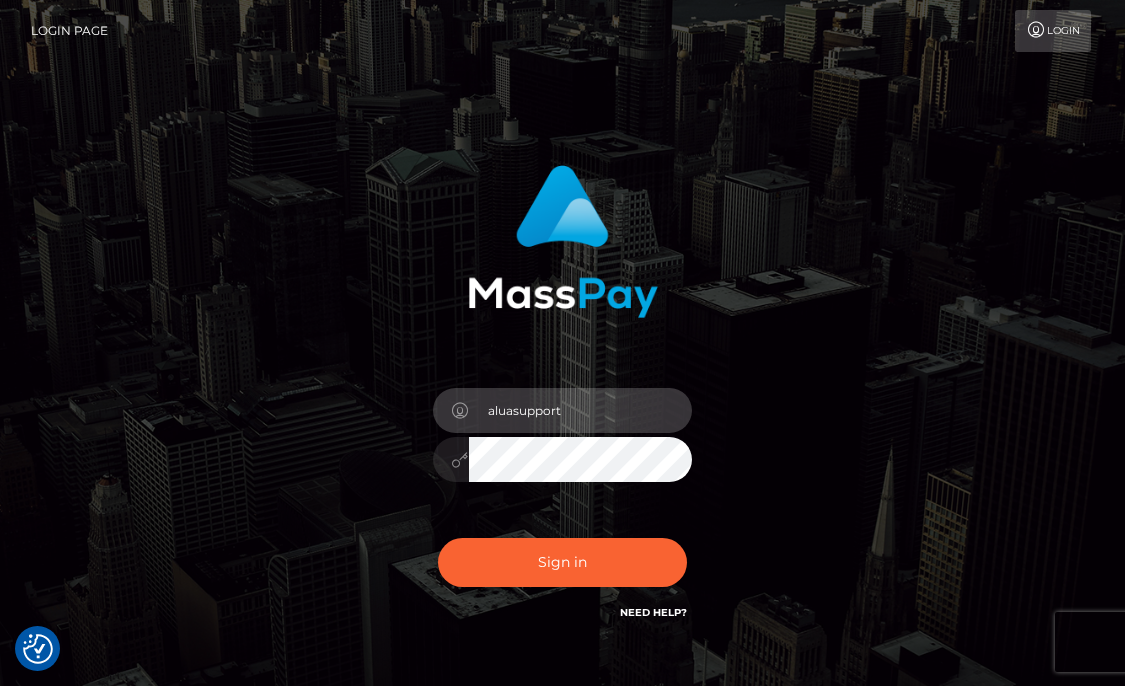 click on "aluasupport" at bounding box center (581, 410) 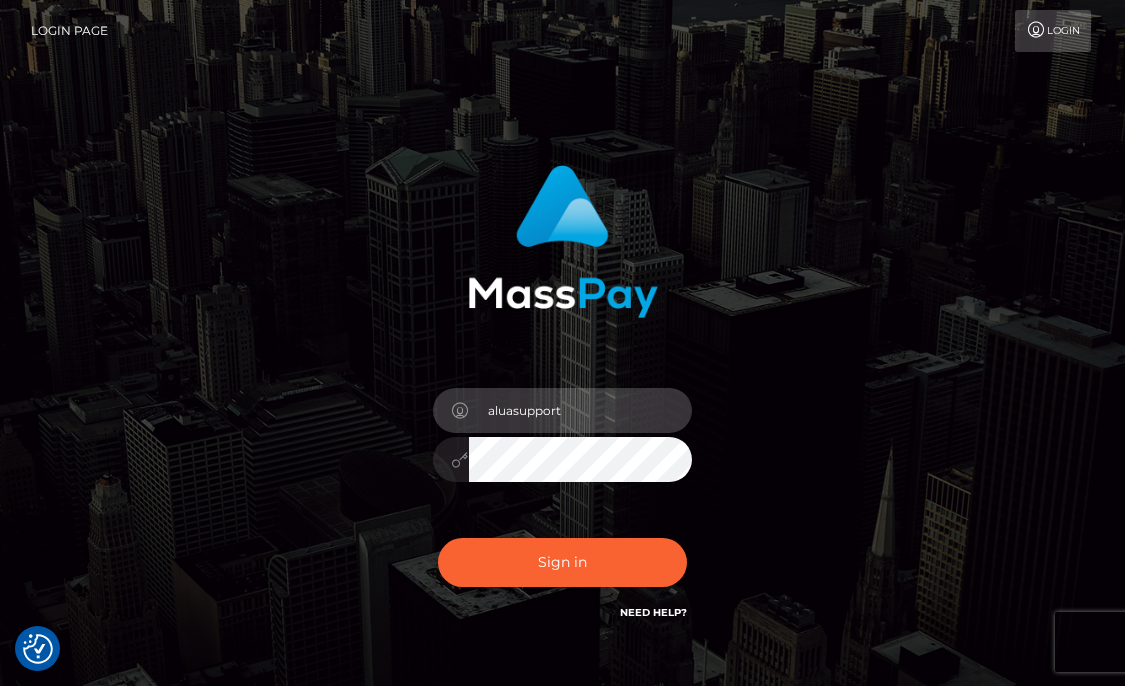 click on "aluasupport" at bounding box center (581, 410) 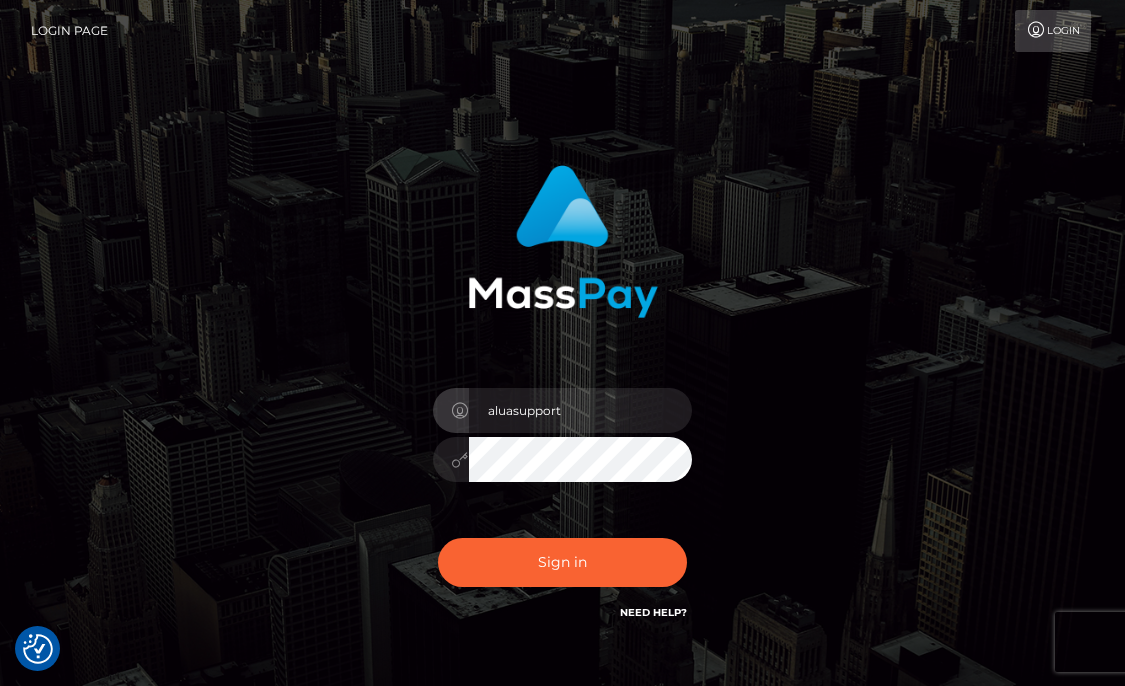 click on "aluasupport
Sign in" at bounding box center [563, 404] 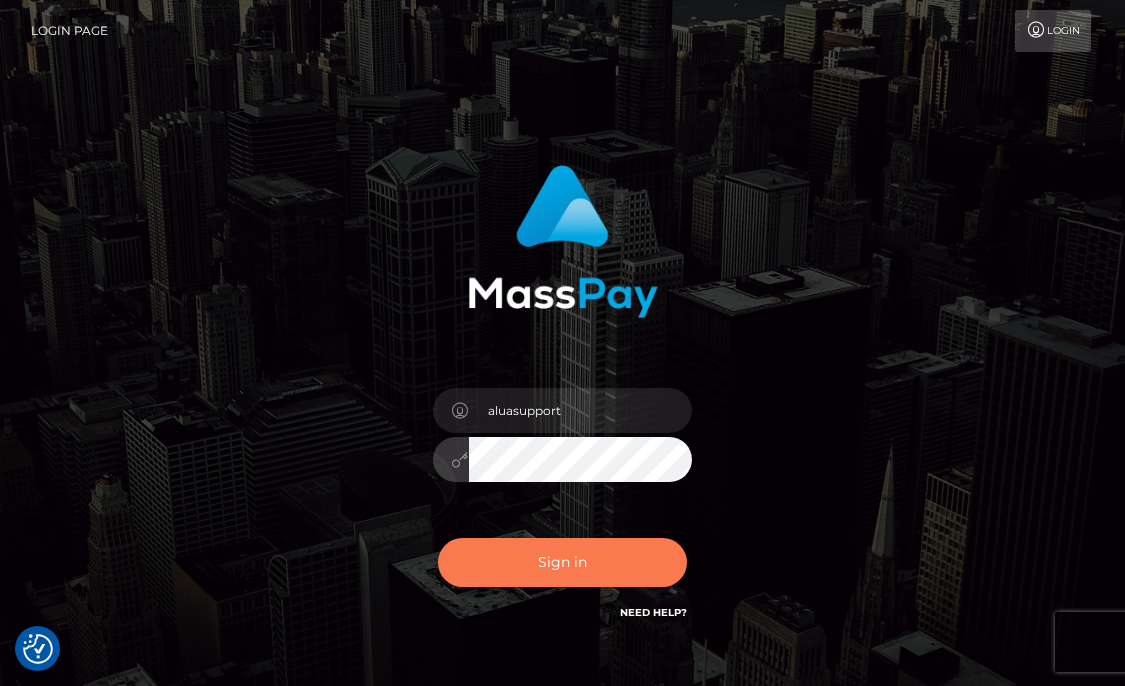 click on "Sign in" at bounding box center (563, 562) 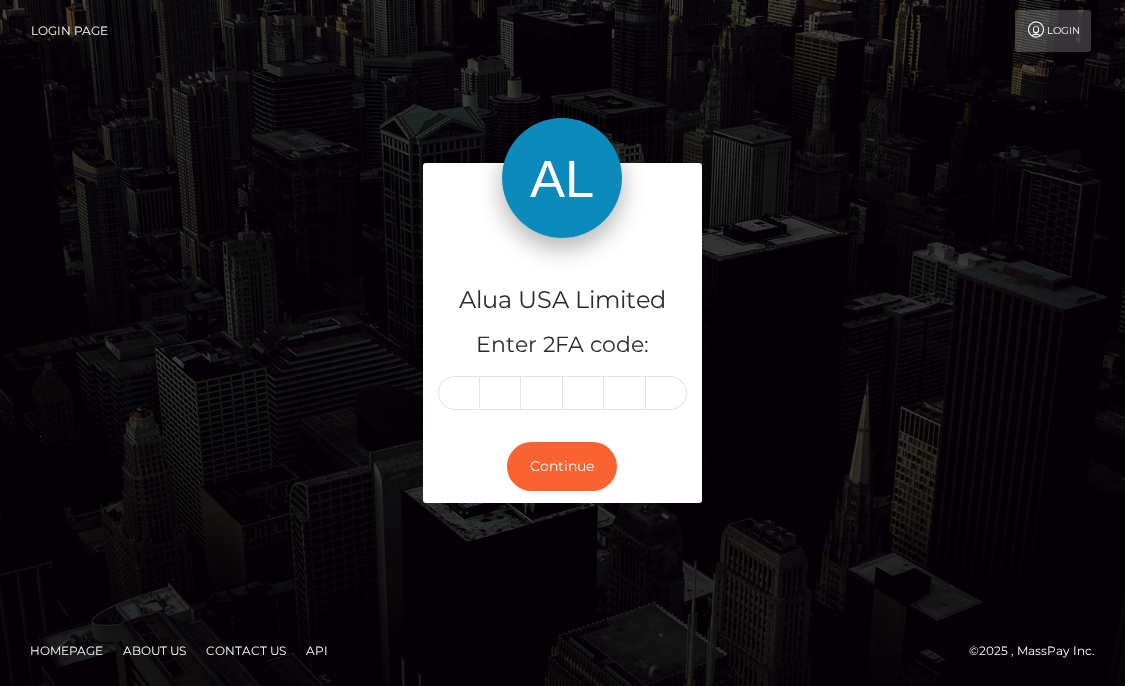 scroll, scrollTop: 0, scrollLeft: 0, axis: both 